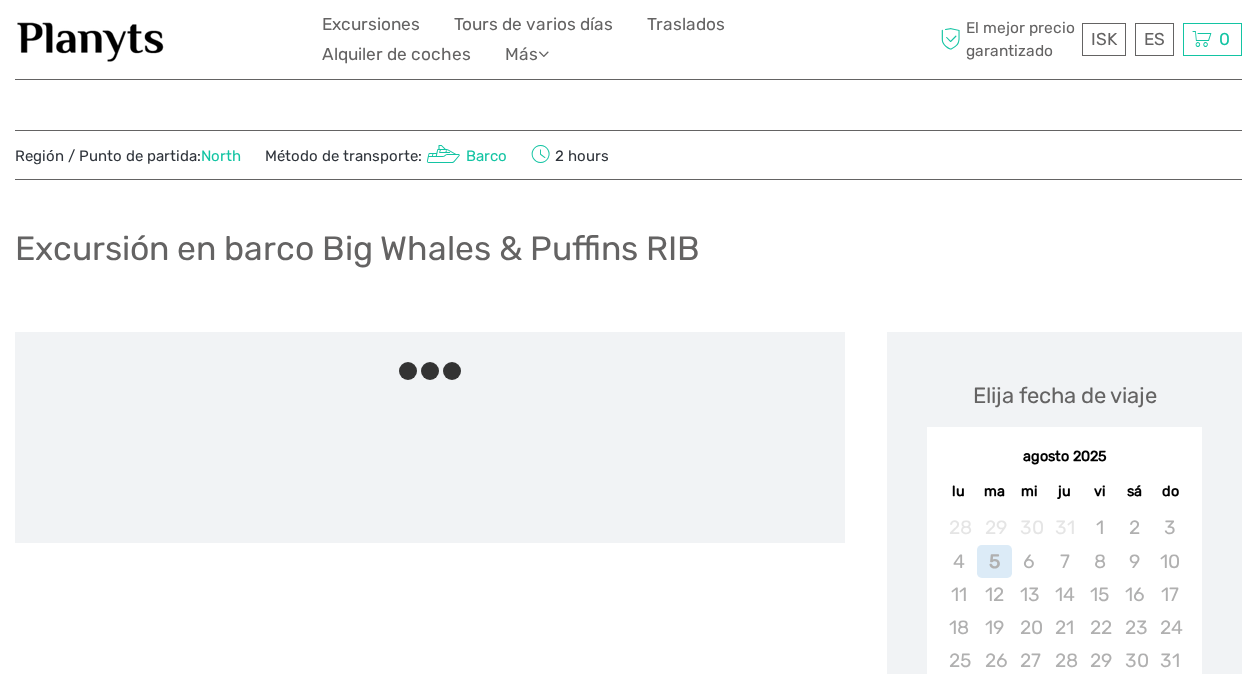 scroll, scrollTop: 0, scrollLeft: 0, axis: both 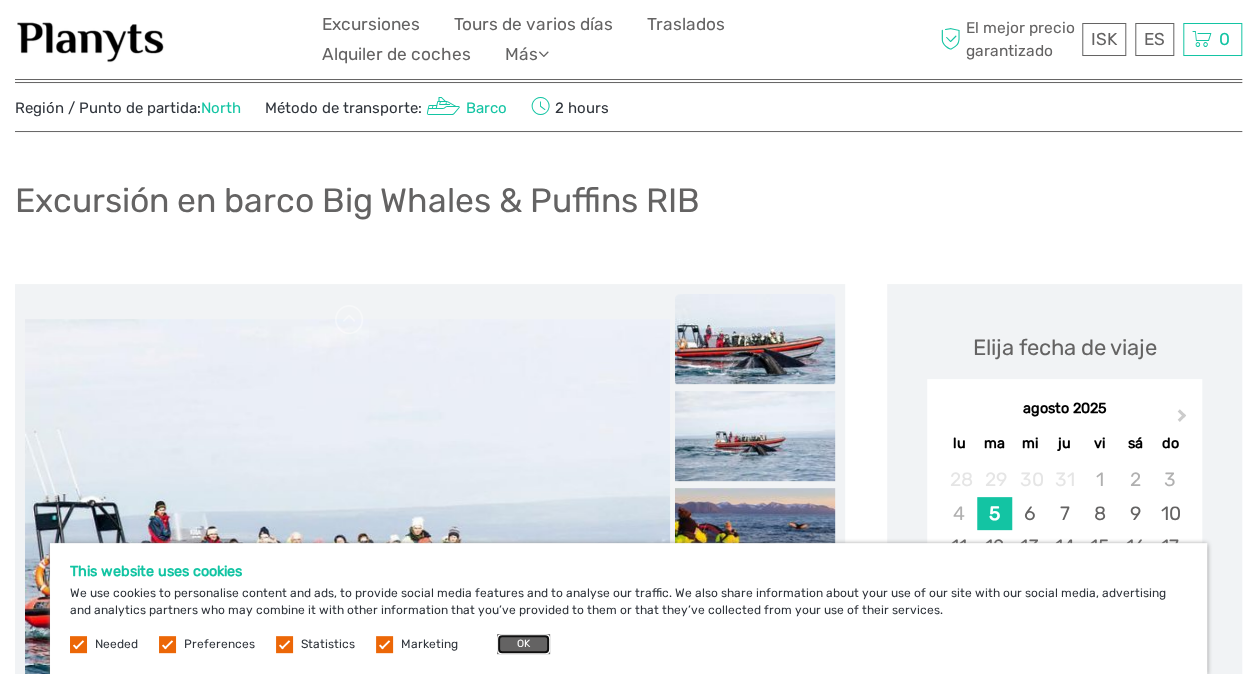 click on "OK" at bounding box center (523, 644) 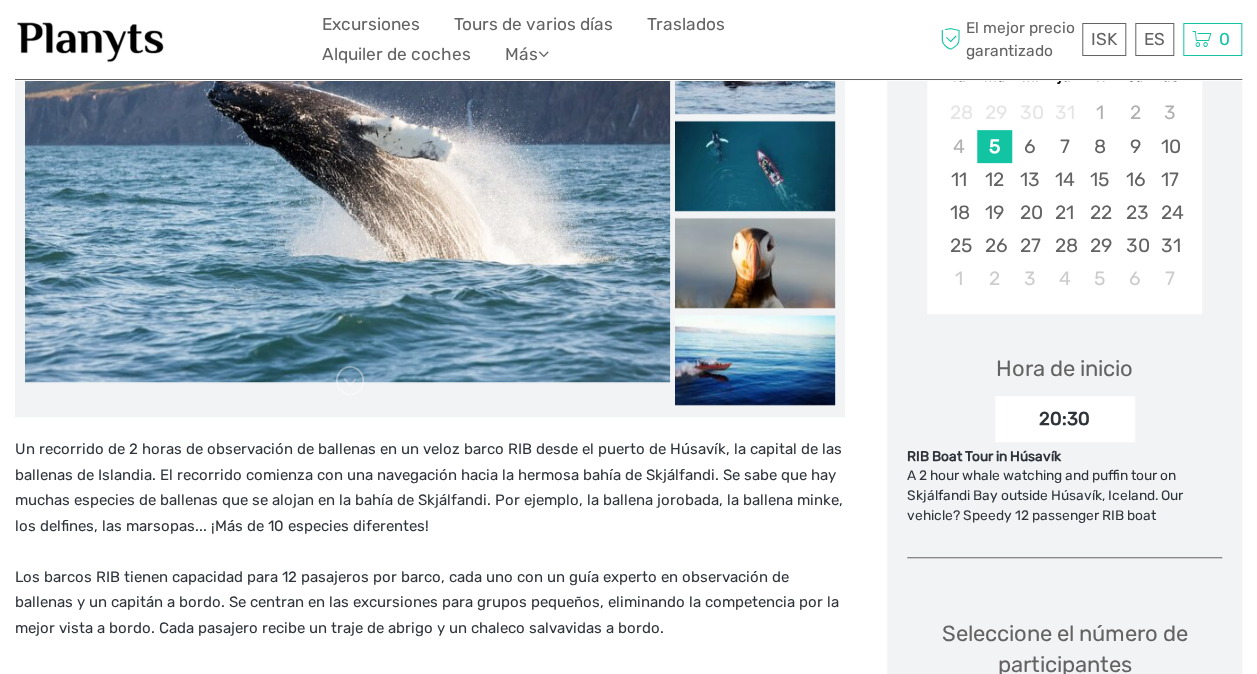 scroll, scrollTop: 407, scrollLeft: 0, axis: vertical 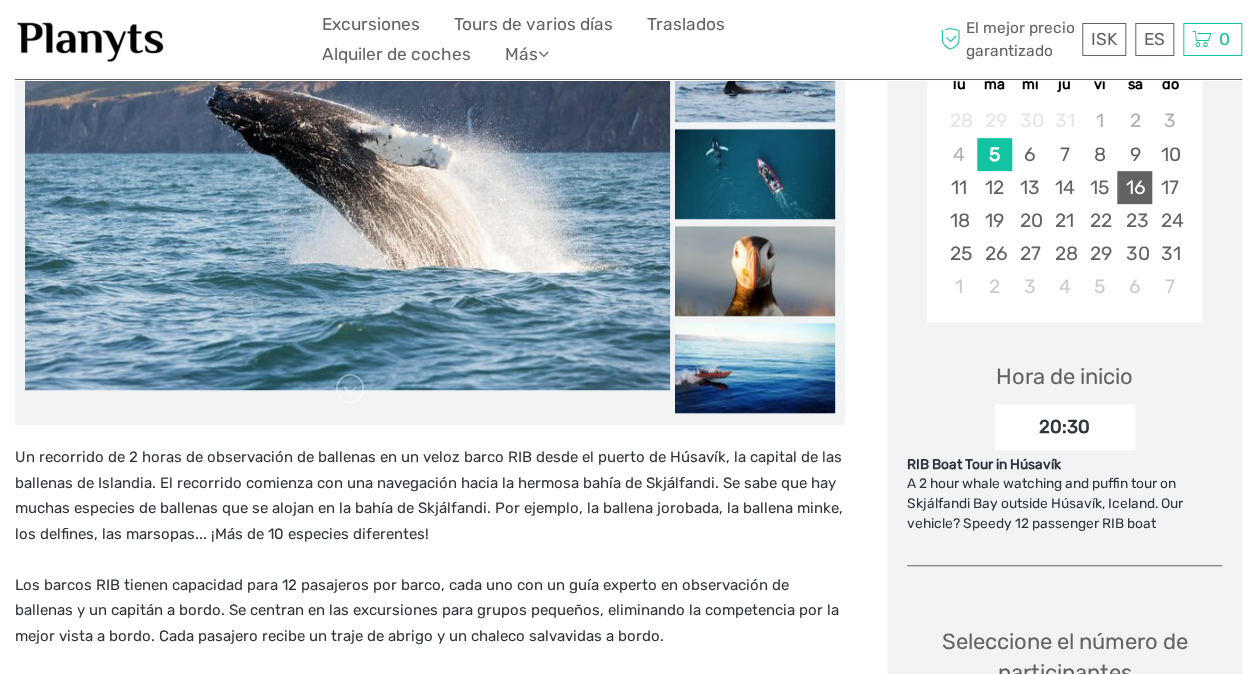 click on "16" at bounding box center [1134, 187] 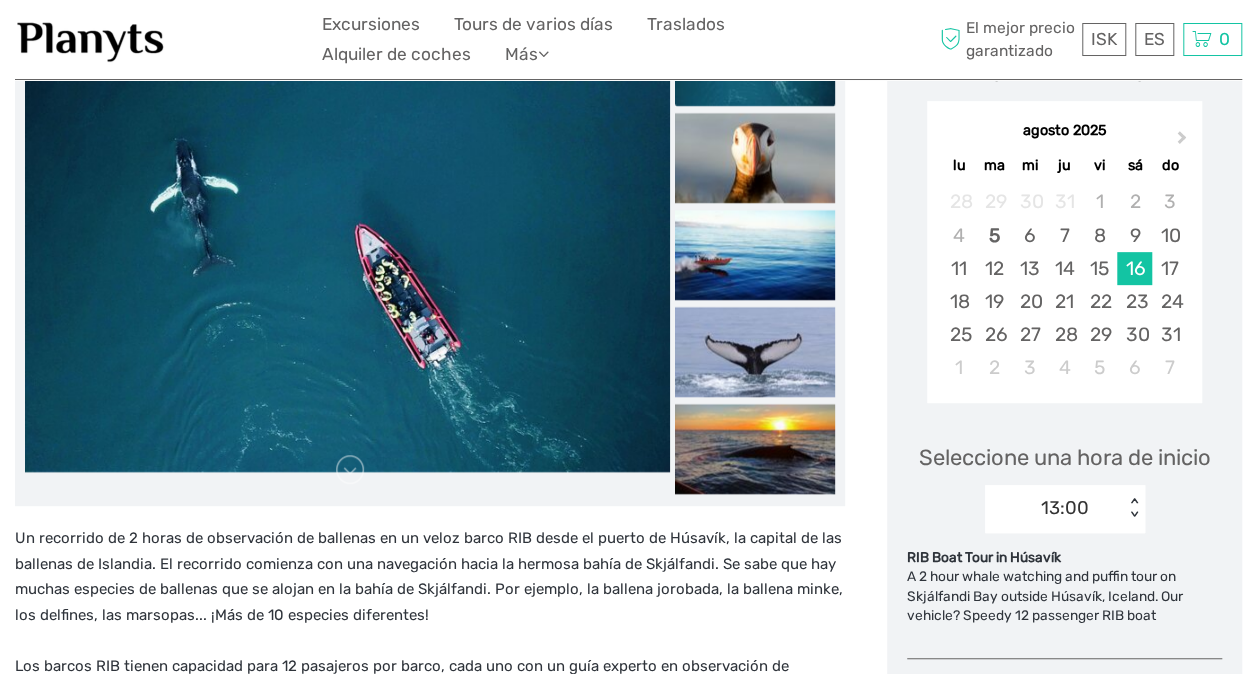scroll, scrollTop: 327, scrollLeft: 0, axis: vertical 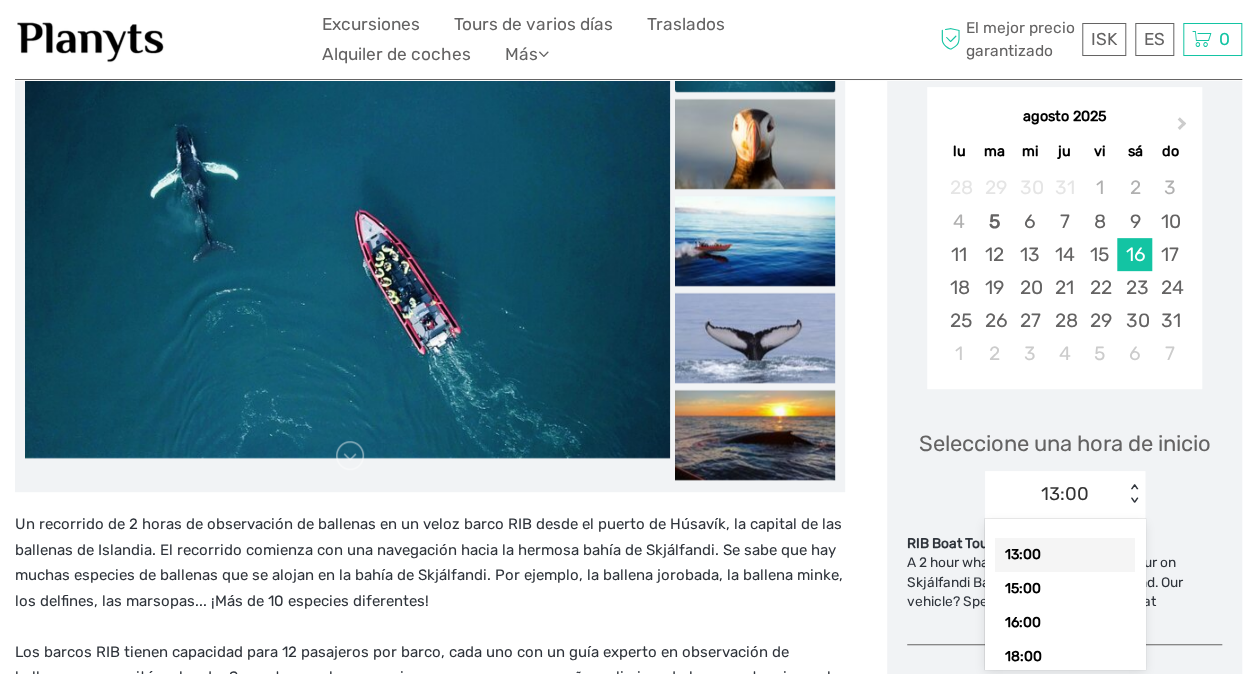 click on "13:00 < >" at bounding box center [1065, 495] 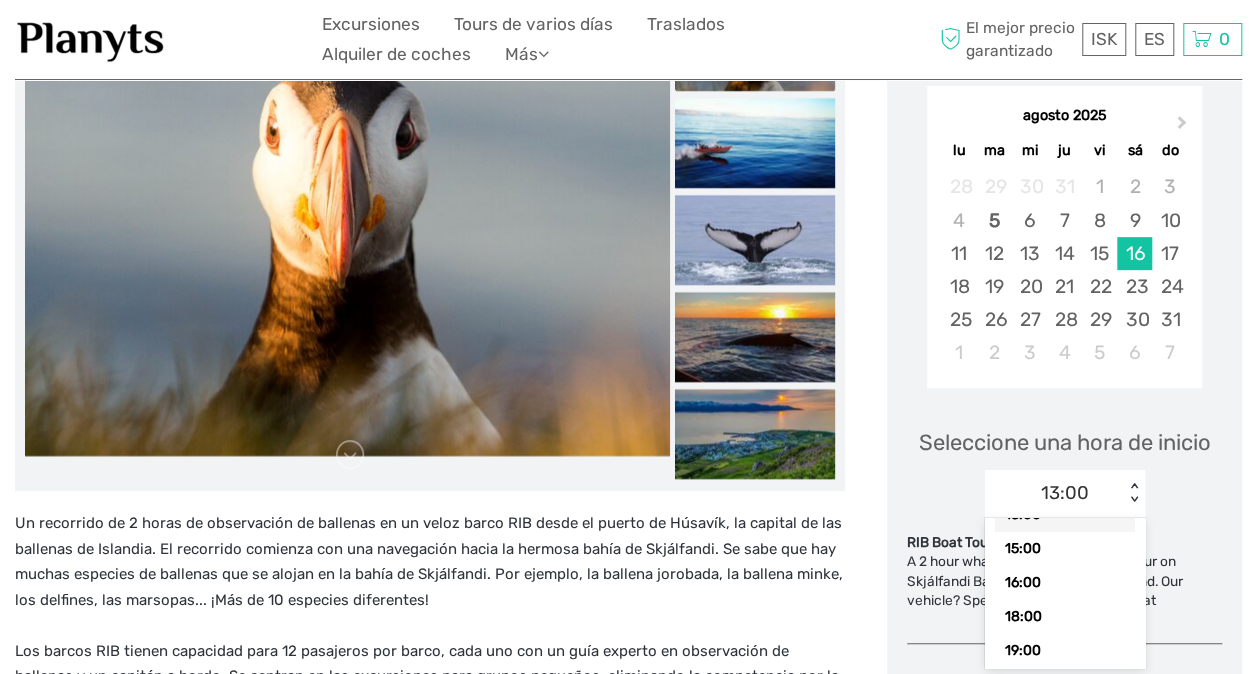scroll, scrollTop: 40, scrollLeft: 0, axis: vertical 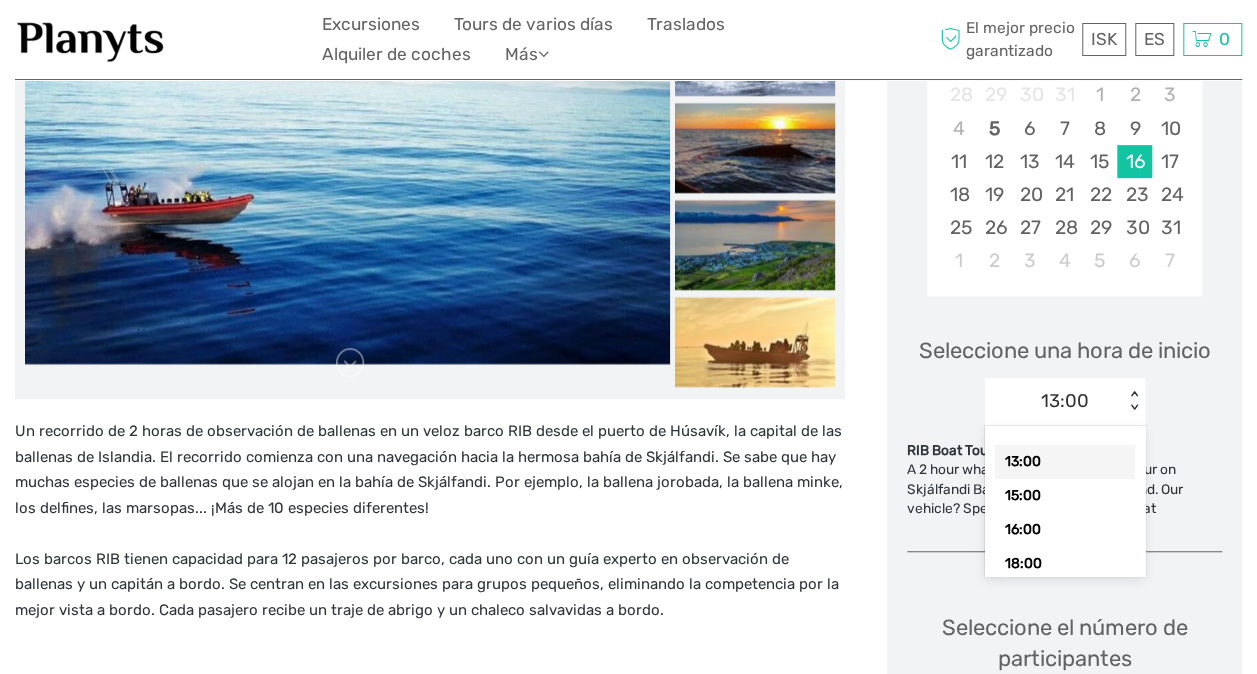 click on "13:00 < >" at bounding box center (1065, 402) 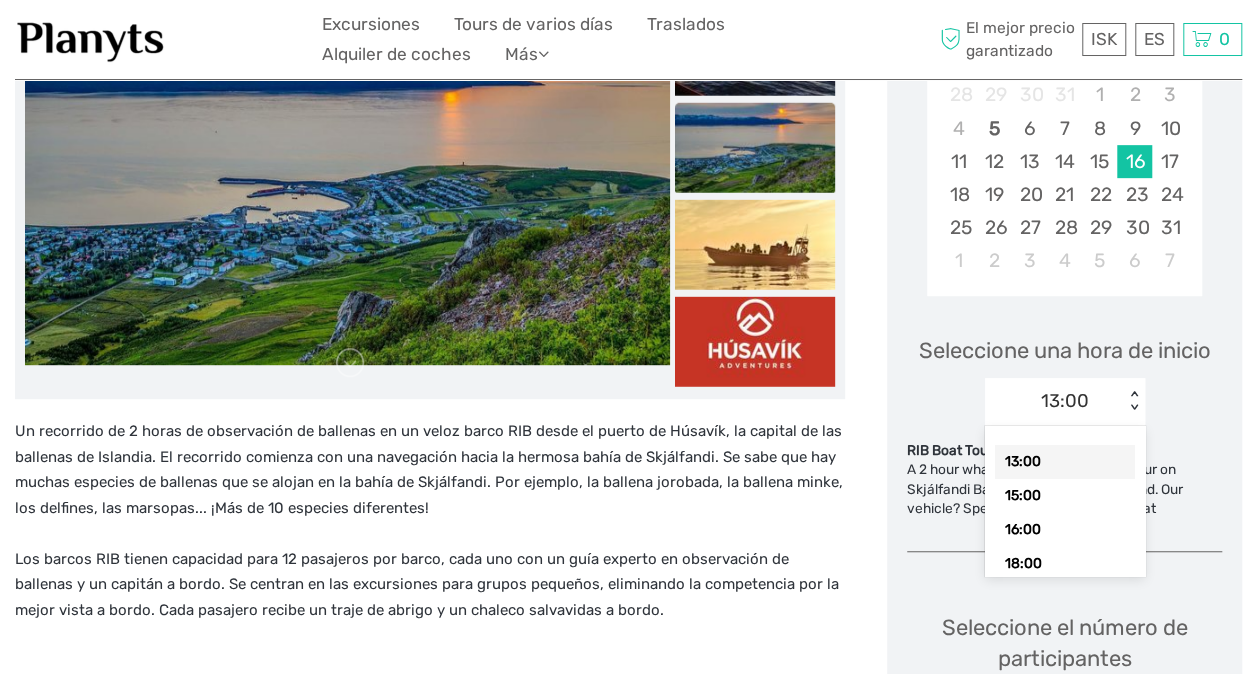 click on "13:00" at bounding box center [1065, 462] 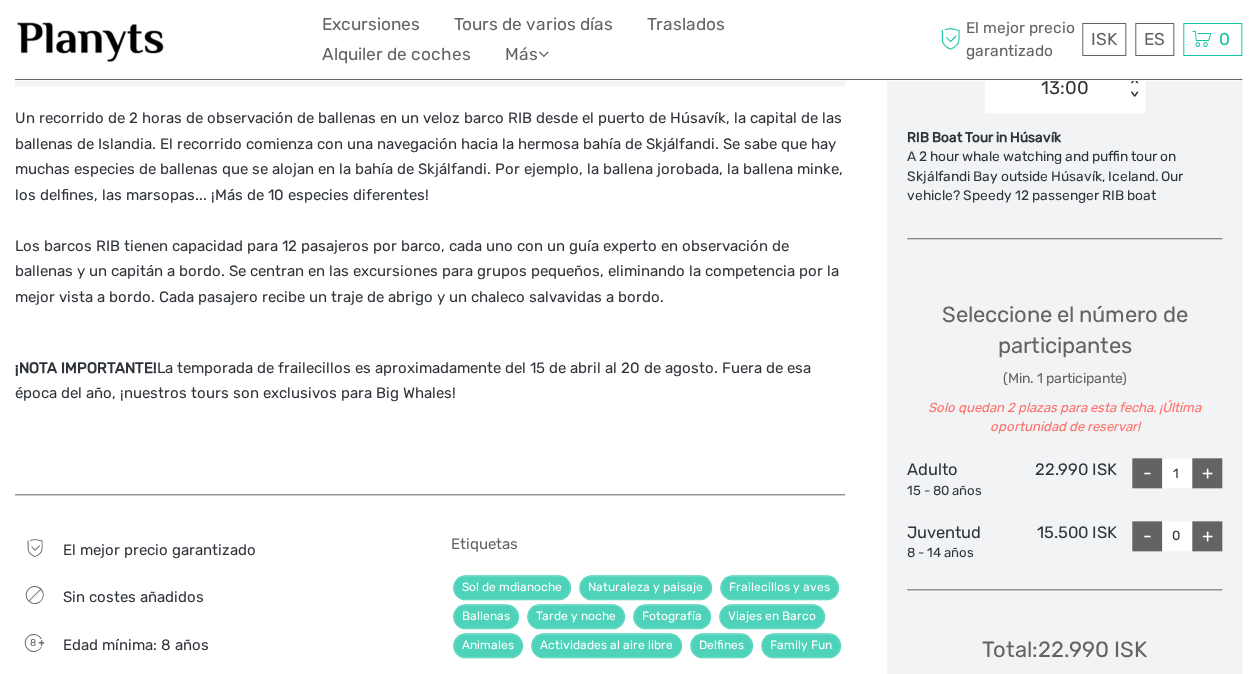 scroll, scrollTop: 759, scrollLeft: 0, axis: vertical 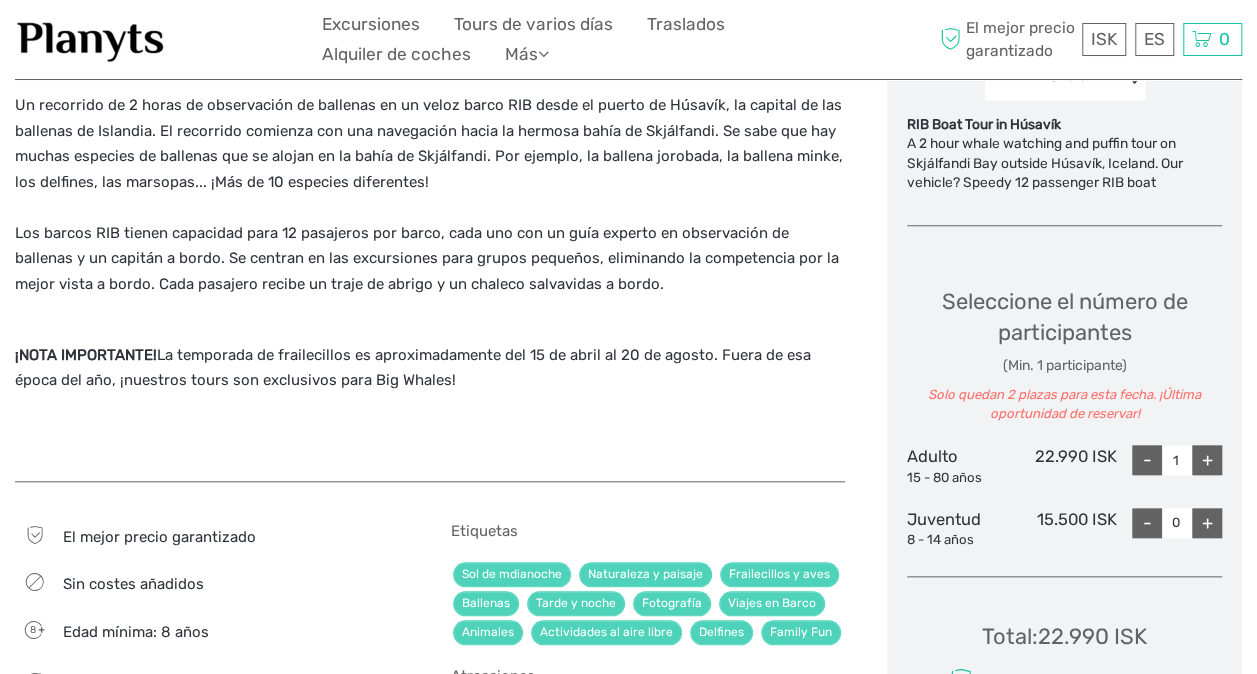 click on "+" at bounding box center [1207, 460] 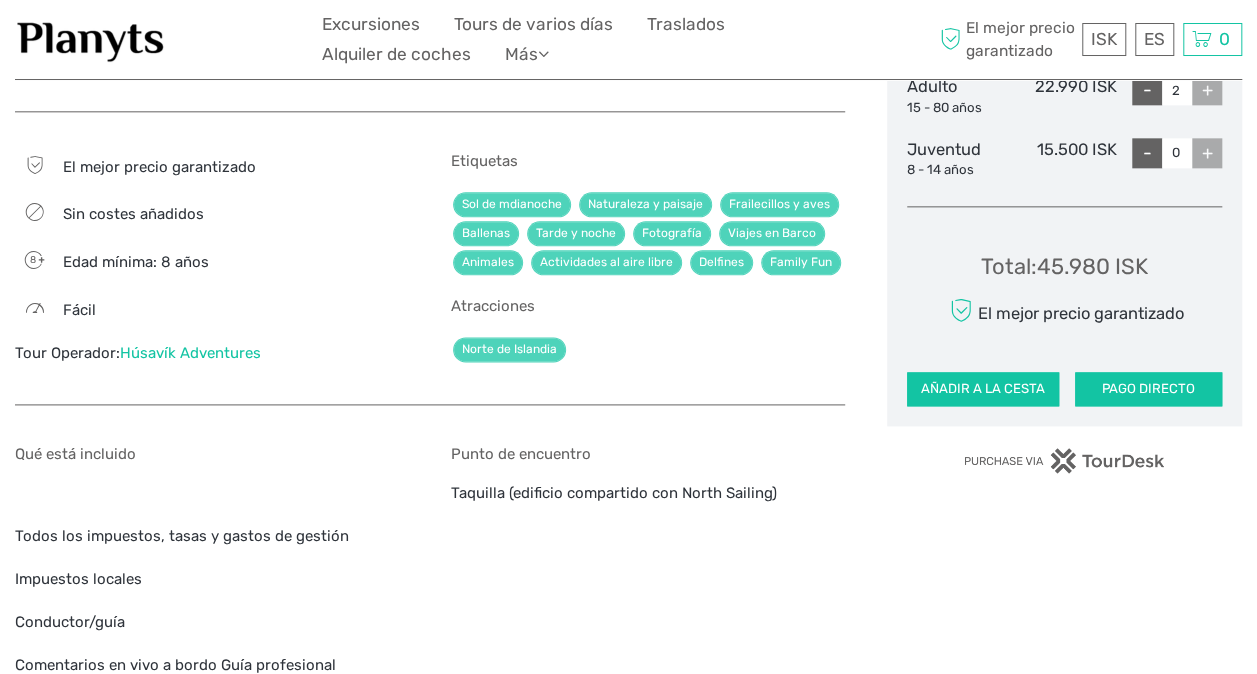 scroll, scrollTop: 1143, scrollLeft: 0, axis: vertical 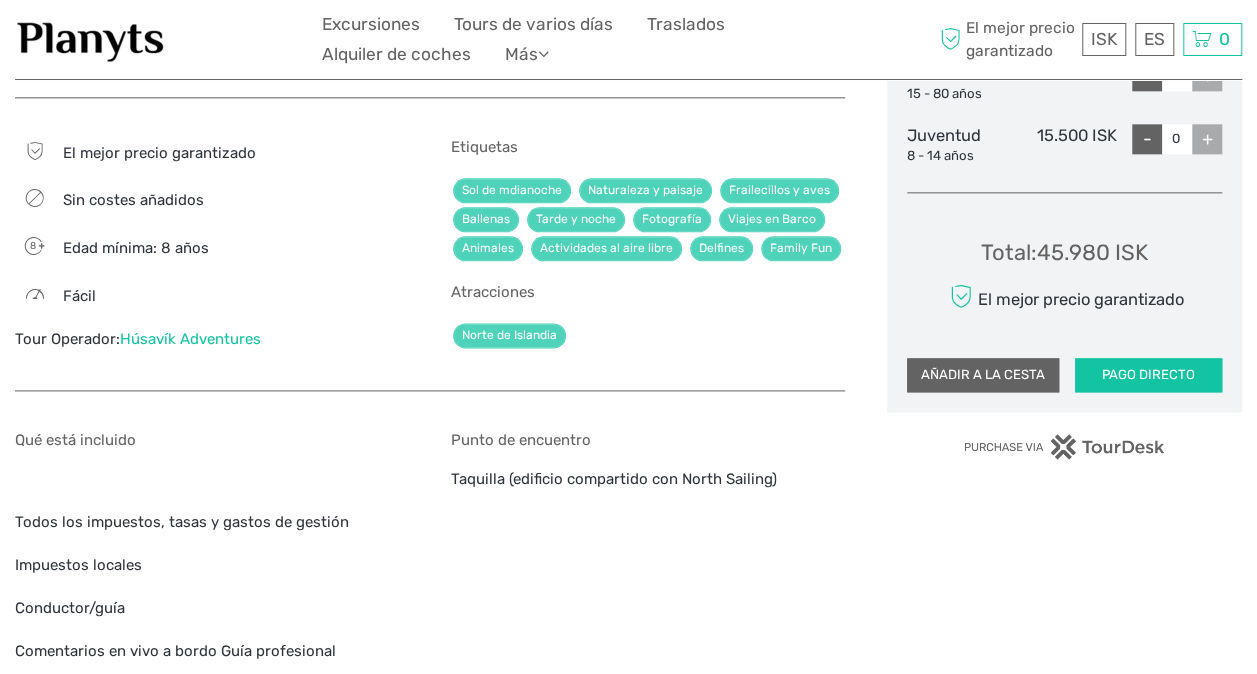click on "AÑADIR A LA CESTA" at bounding box center [983, 375] 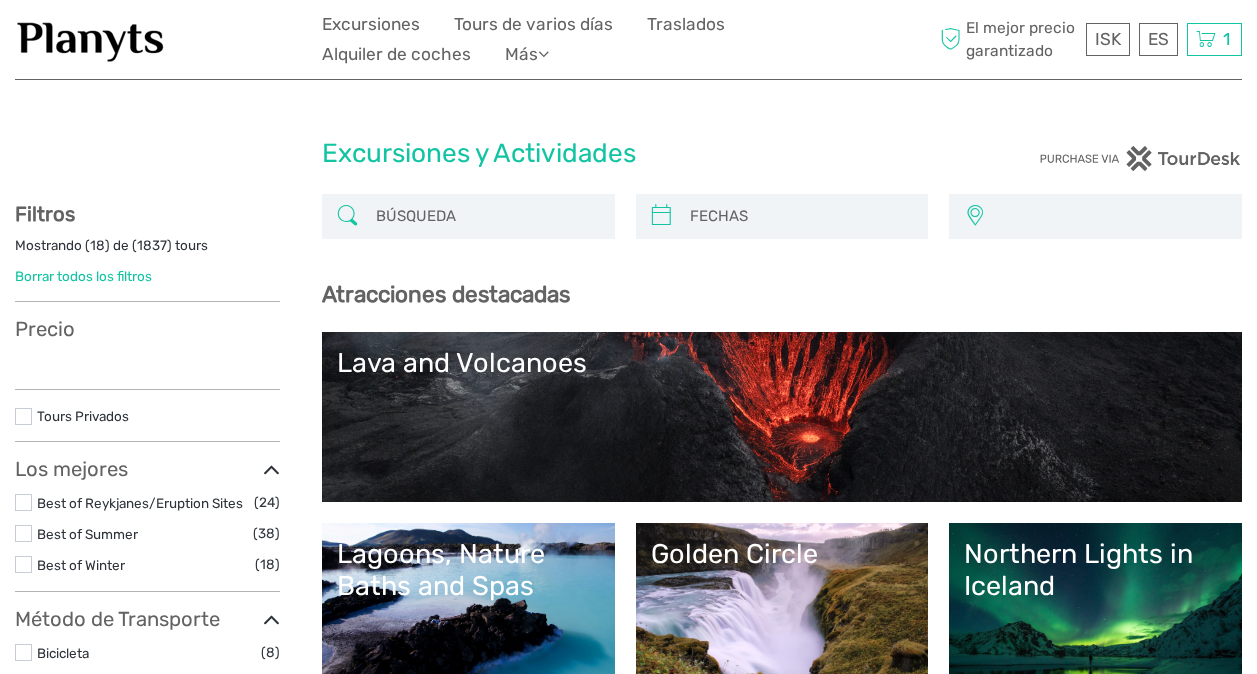 select 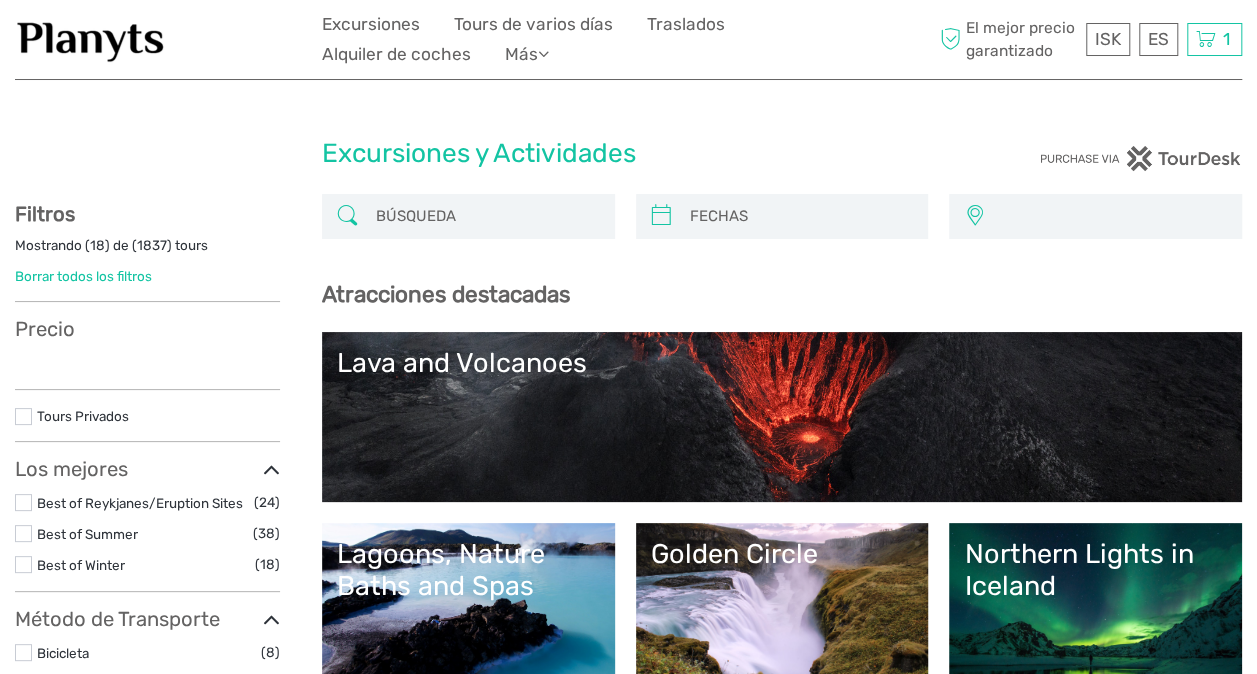 scroll, scrollTop: 0, scrollLeft: 0, axis: both 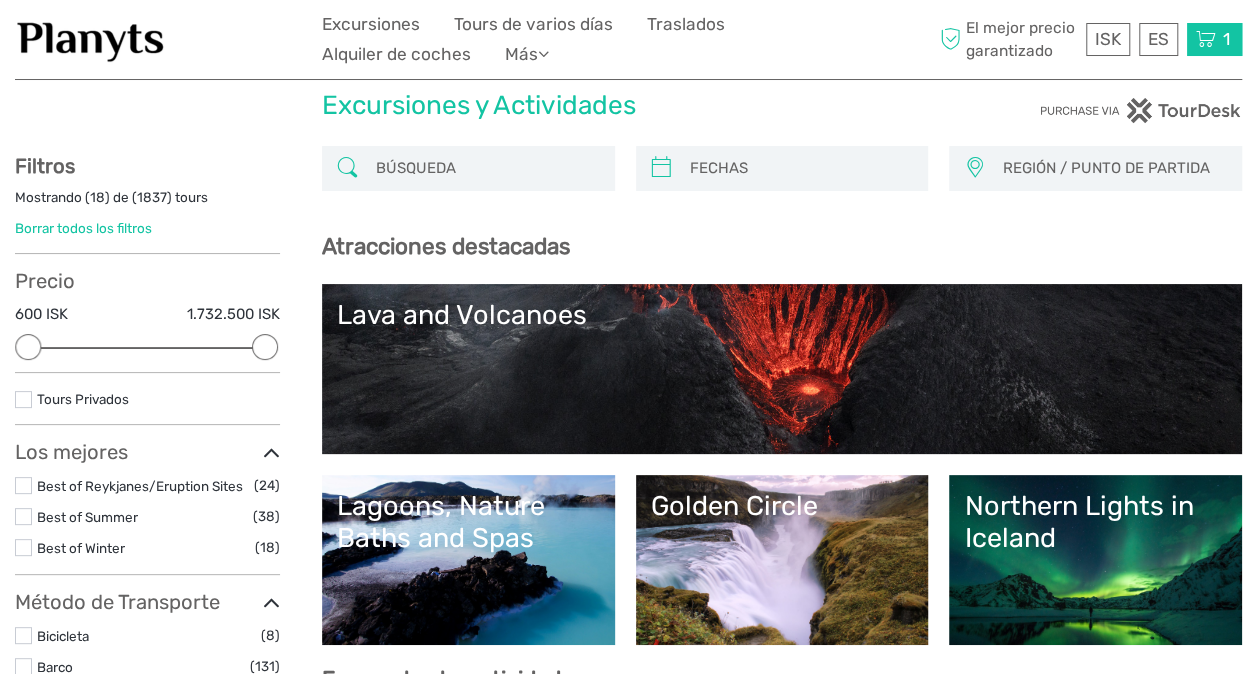 click at bounding box center (1206, 39) 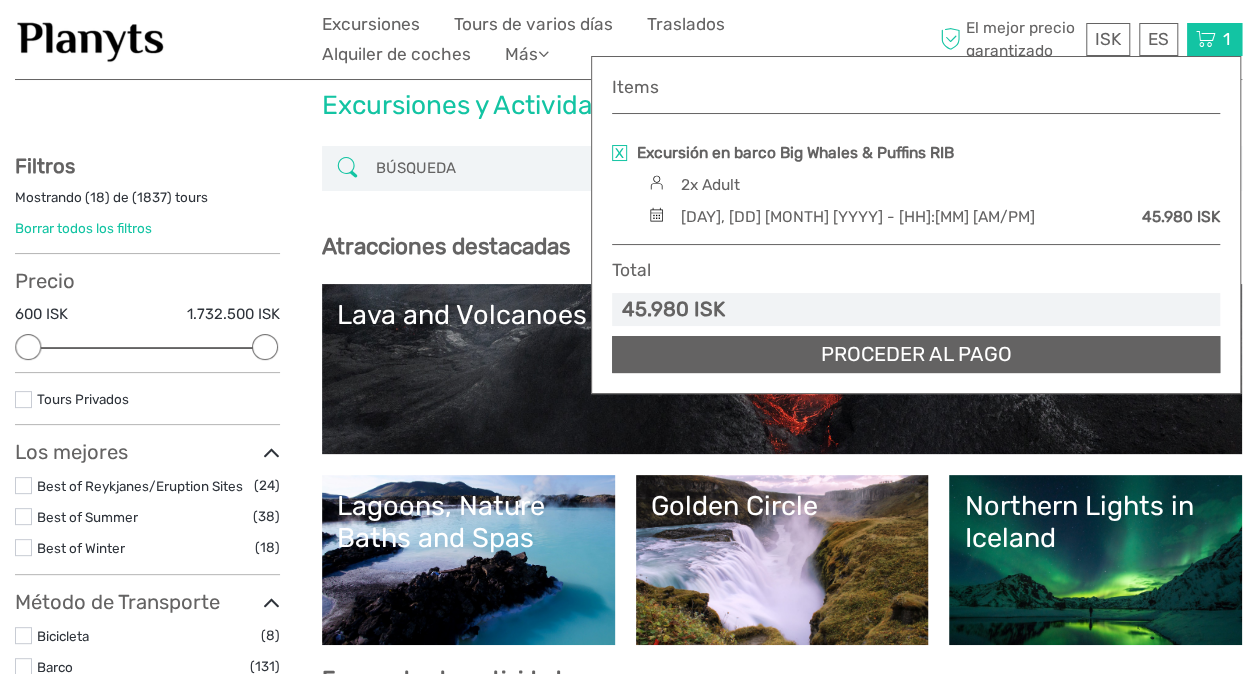 click on "Proceder al pago" at bounding box center (916, 354) 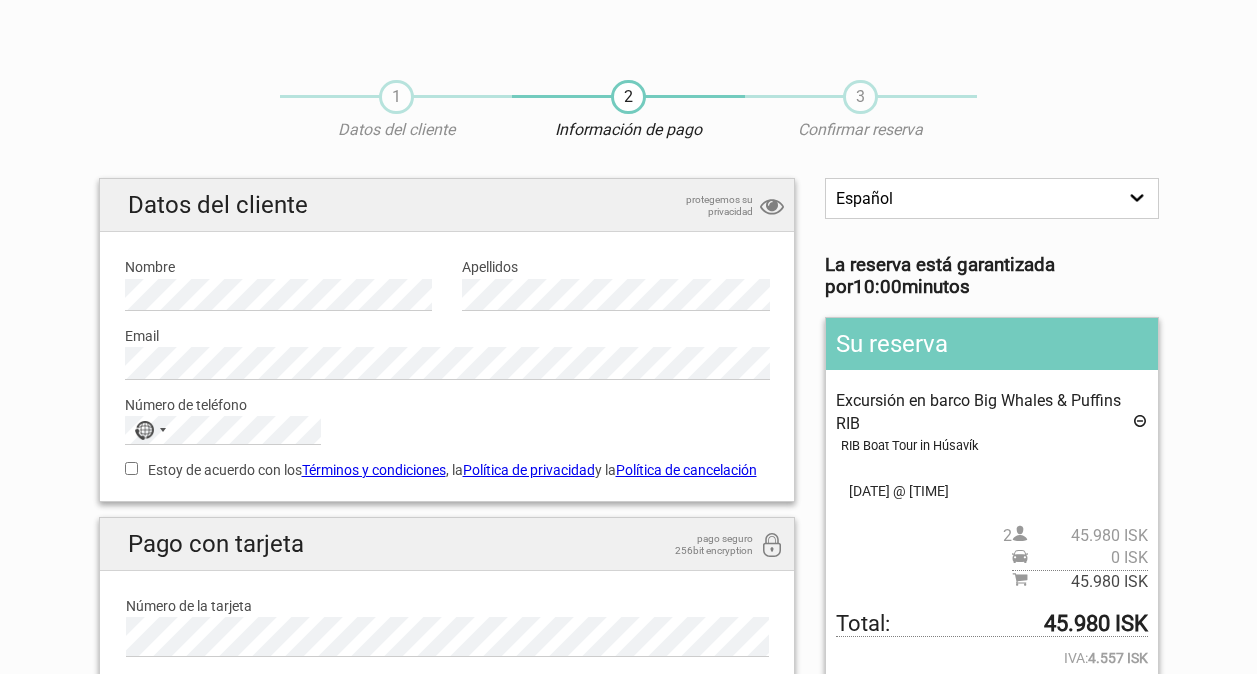 scroll, scrollTop: 0, scrollLeft: 0, axis: both 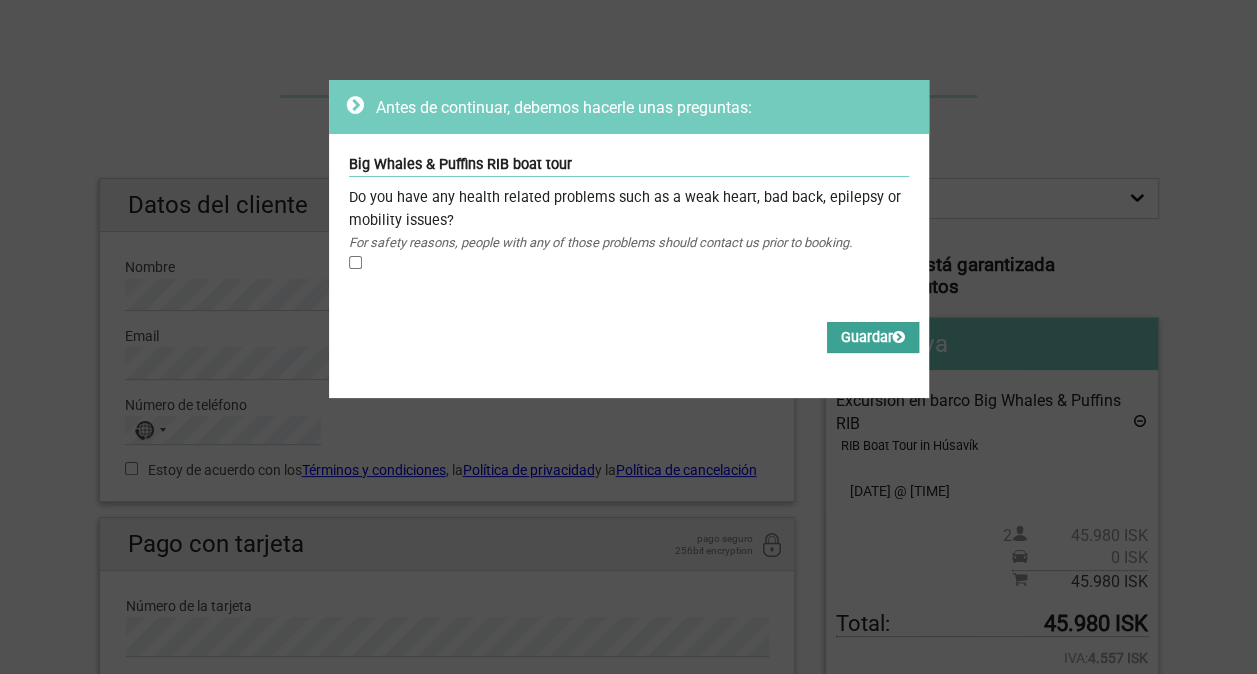click on "Guardar" at bounding box center (873, 337) 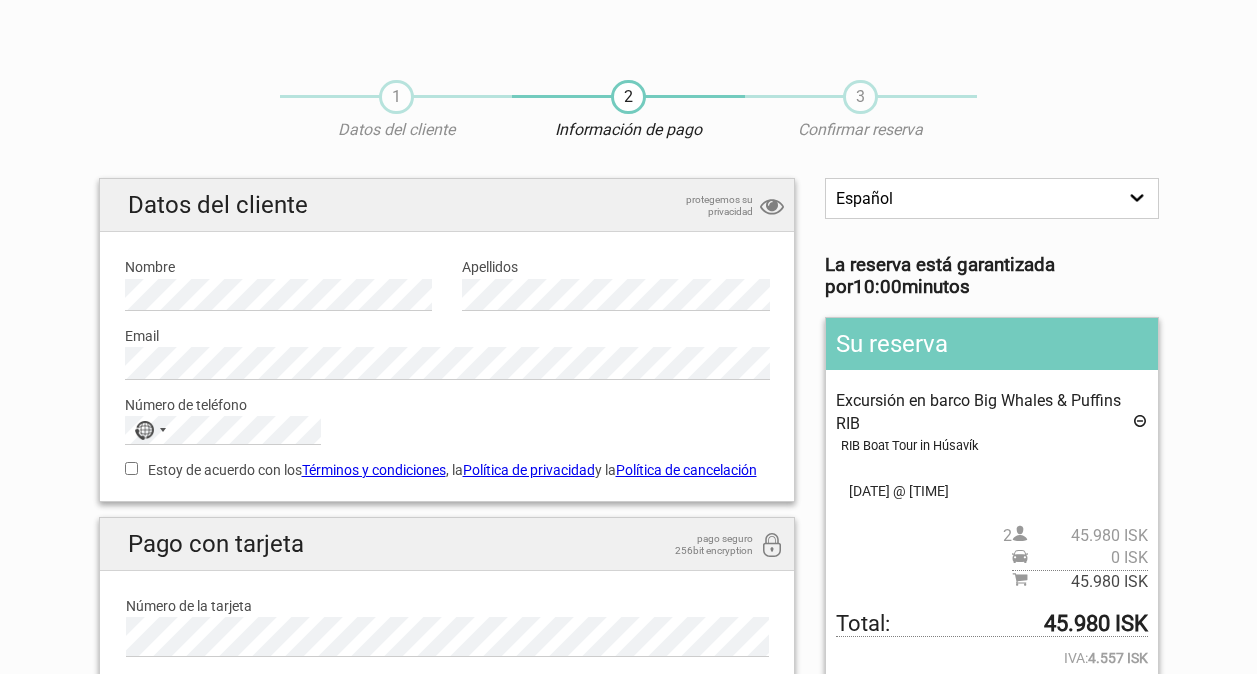 scroll, scrollTop: 0, scrollLeft: 0, axis: both 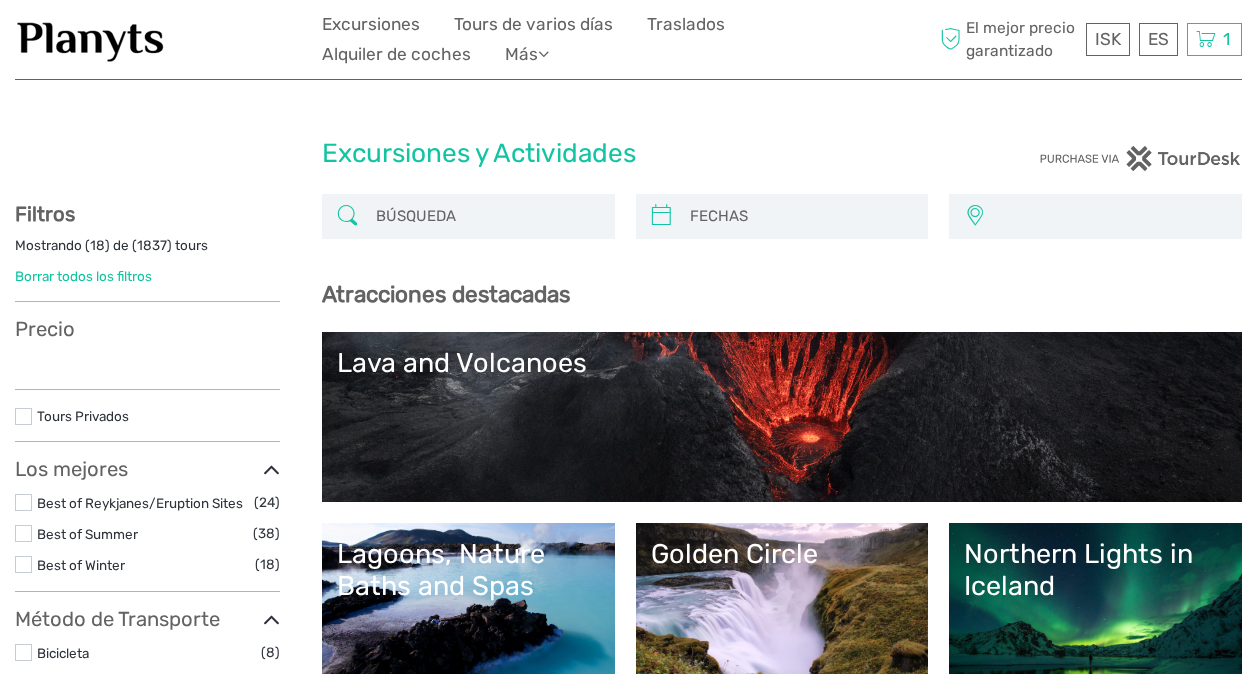select 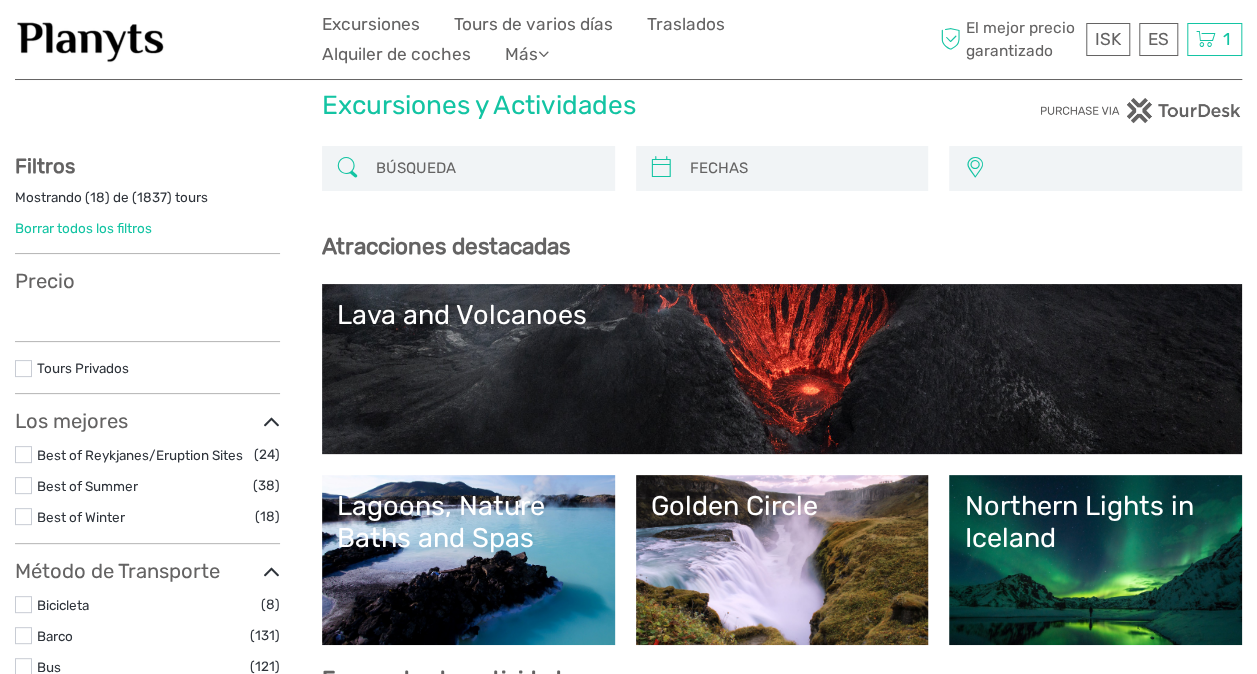 select 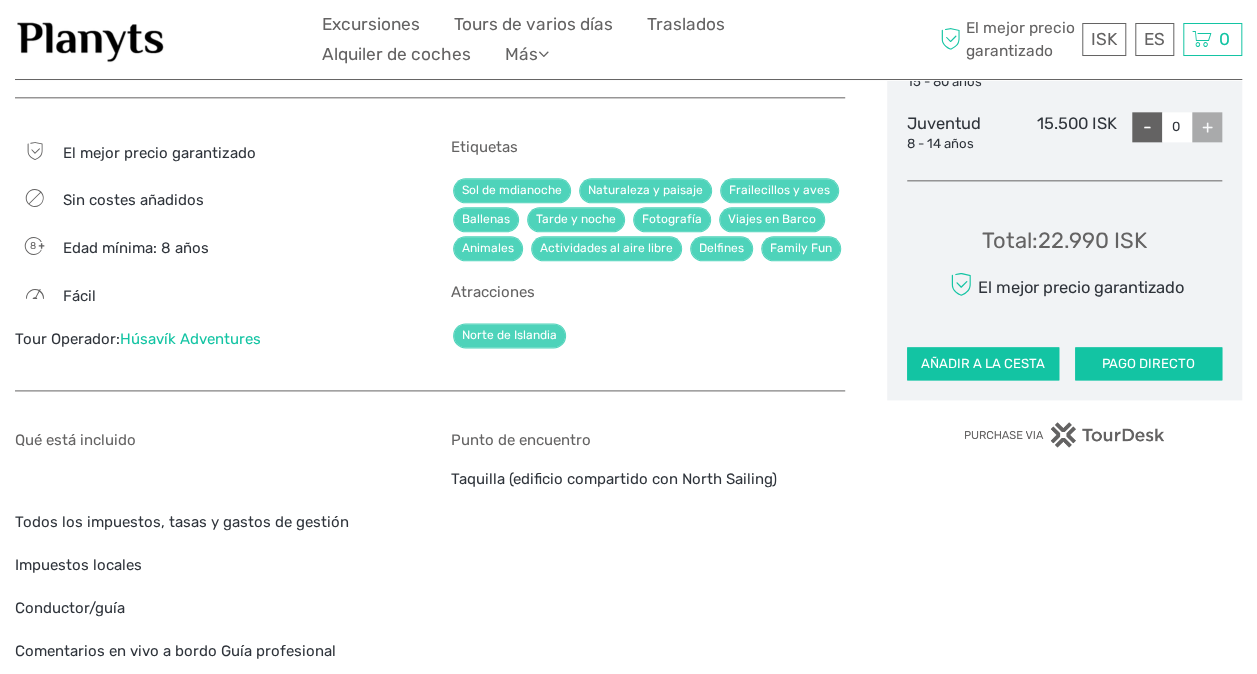 scroll, scrollTop: 1089, scrollLeft: 0, axis: vertical 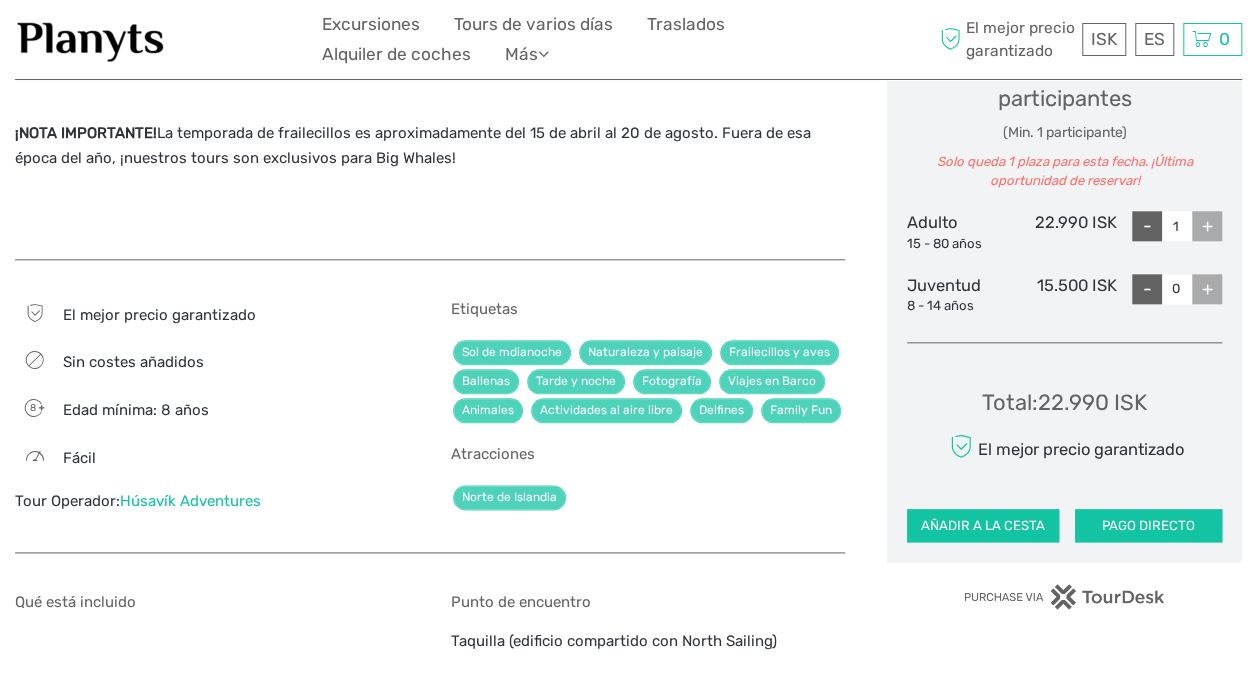 click on "+" at bounding box center [1207, 226] 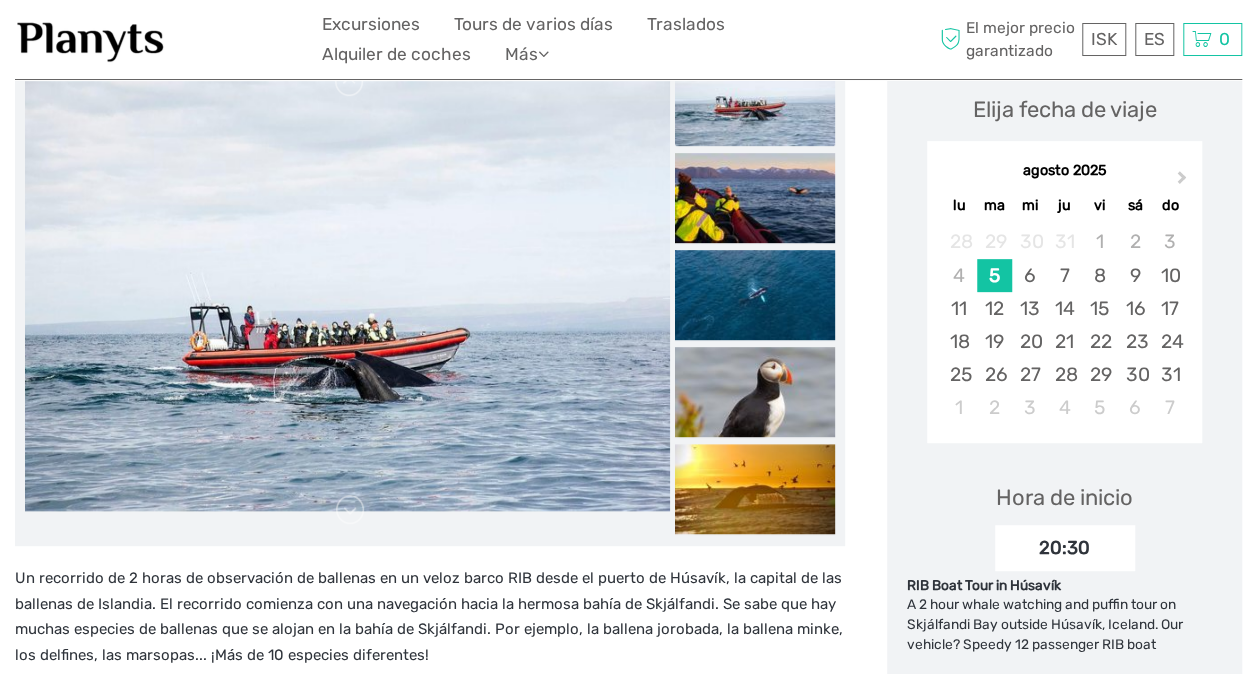 scroll, scrollTop: 277, scrollLeft: 0, axis: vertical 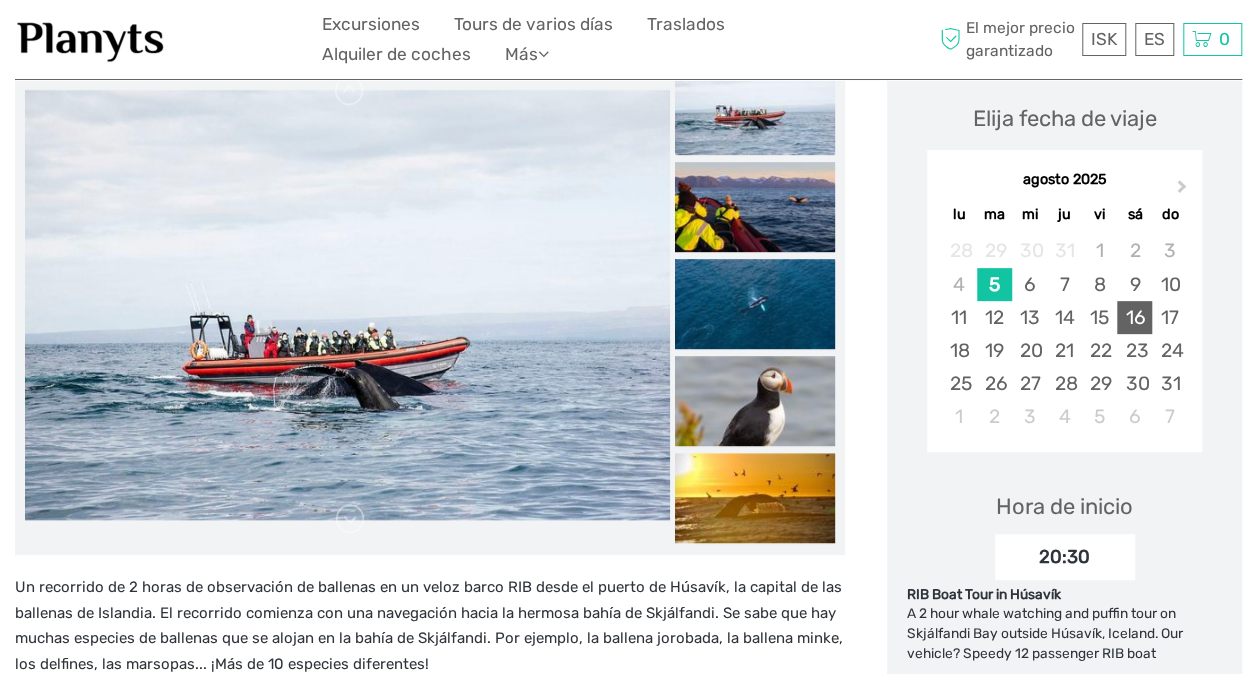 click on "16" at bounding box center [1134, 317] 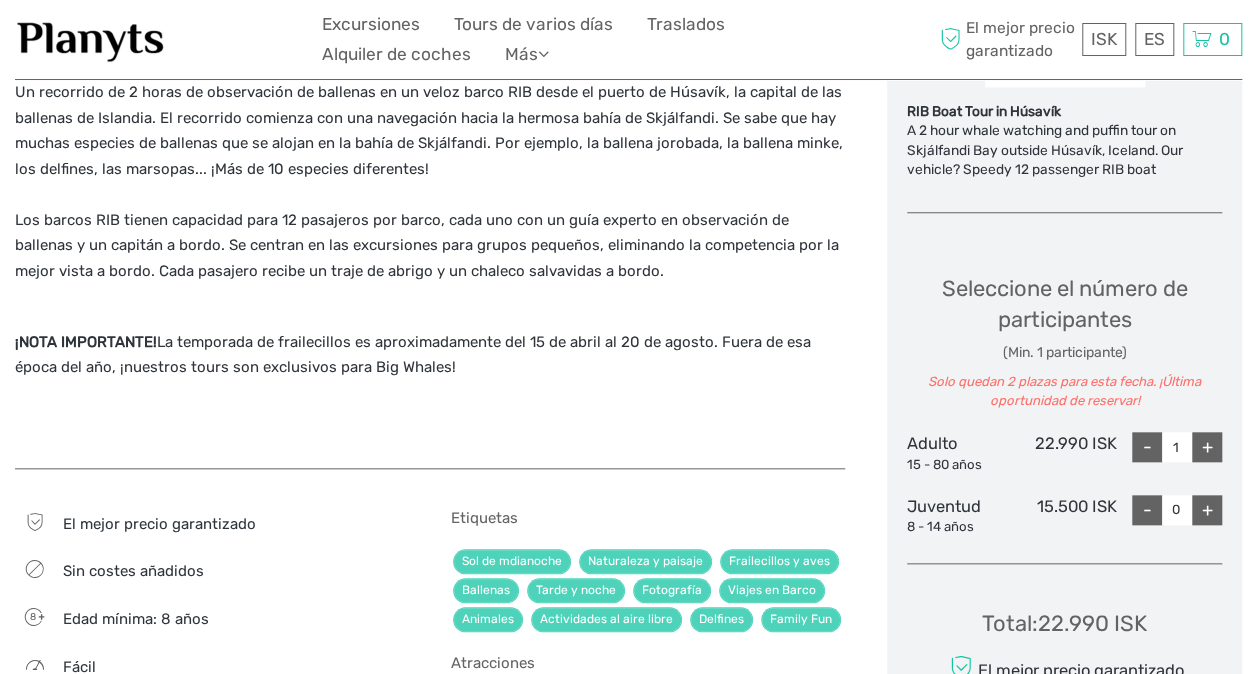 scroll, scrollTop: 777, scrollLeft: 0, axis: vertical 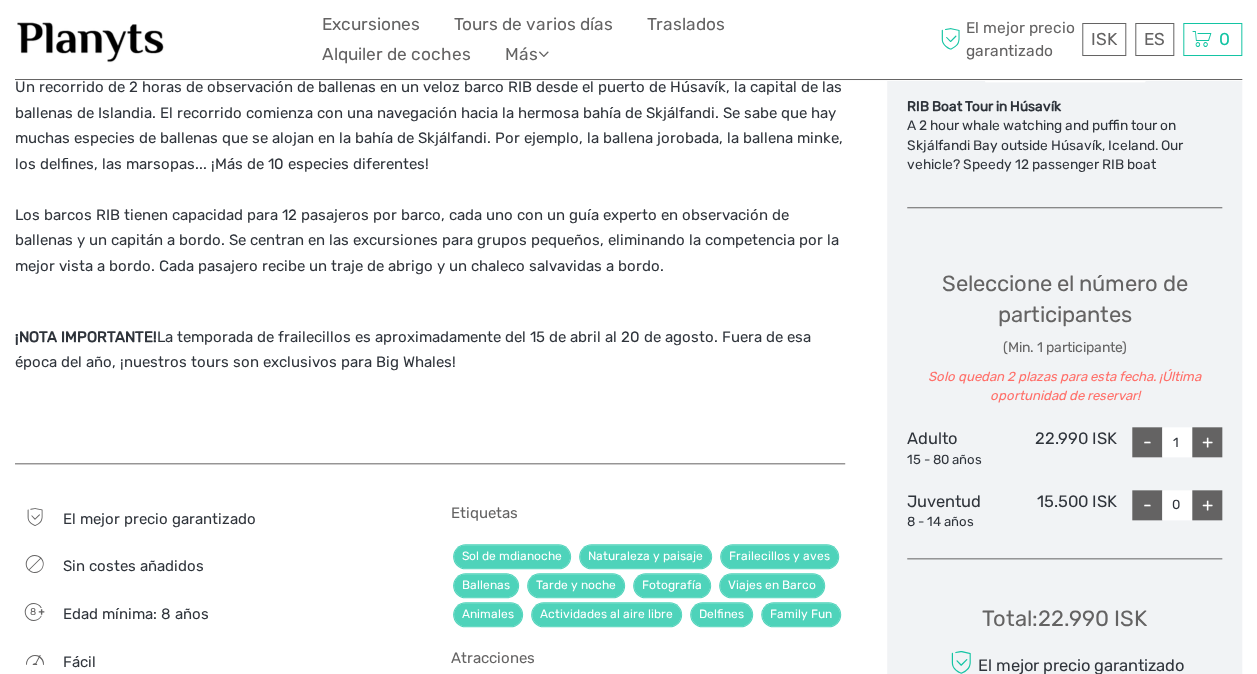 click on "+" at bounding box center [1207, 442] 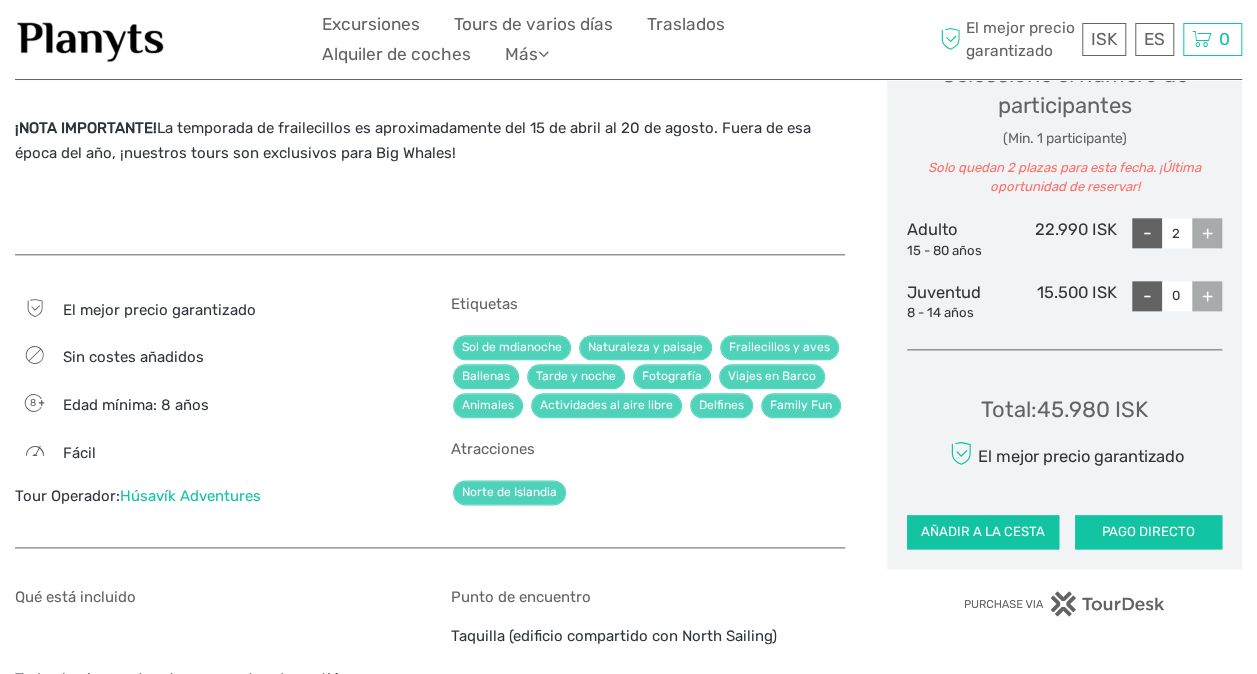 scroll, scrollTop: 1009, scrollLeft: 0, axis: vertical 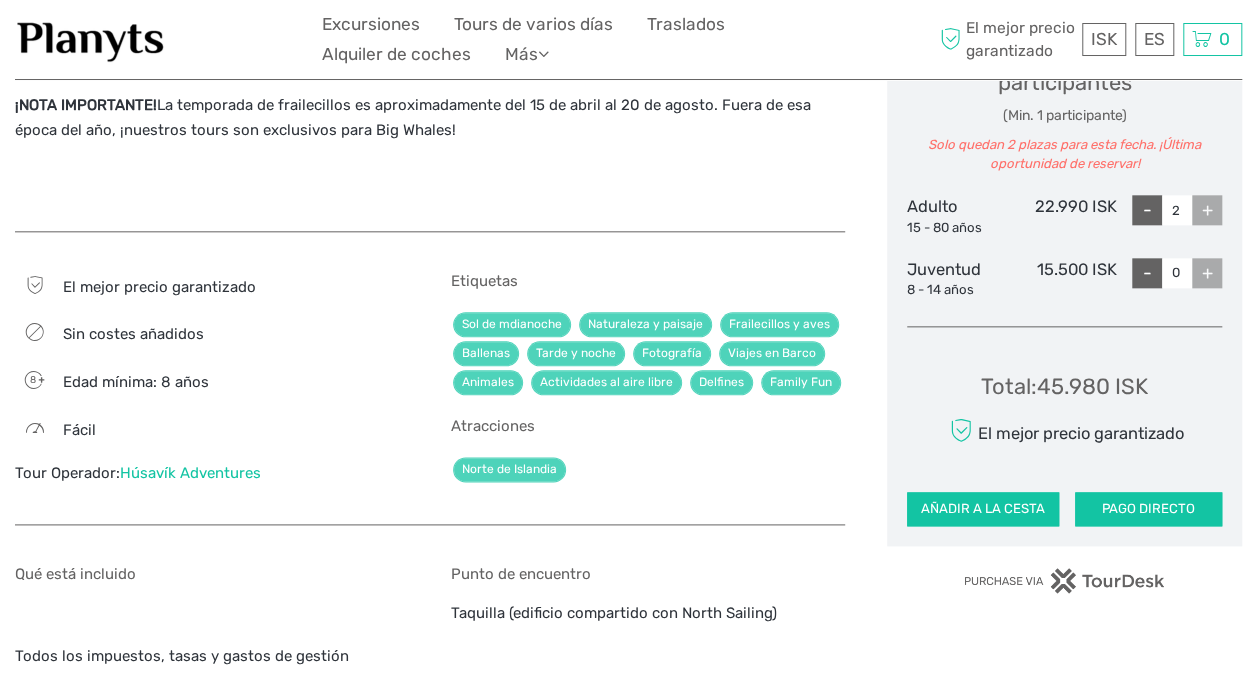 click on "Seleccione el número de participantes (Min. 1 participante) Solo quedan 2 plazas para esta fecha. ¡Última oportunidad de reservar! Adulto 15 - 80 años 22.990 ISK - 2 + Juventud 8 - 14 años 15.500 ISK - 0 +" at bounding box center [1064, 159] 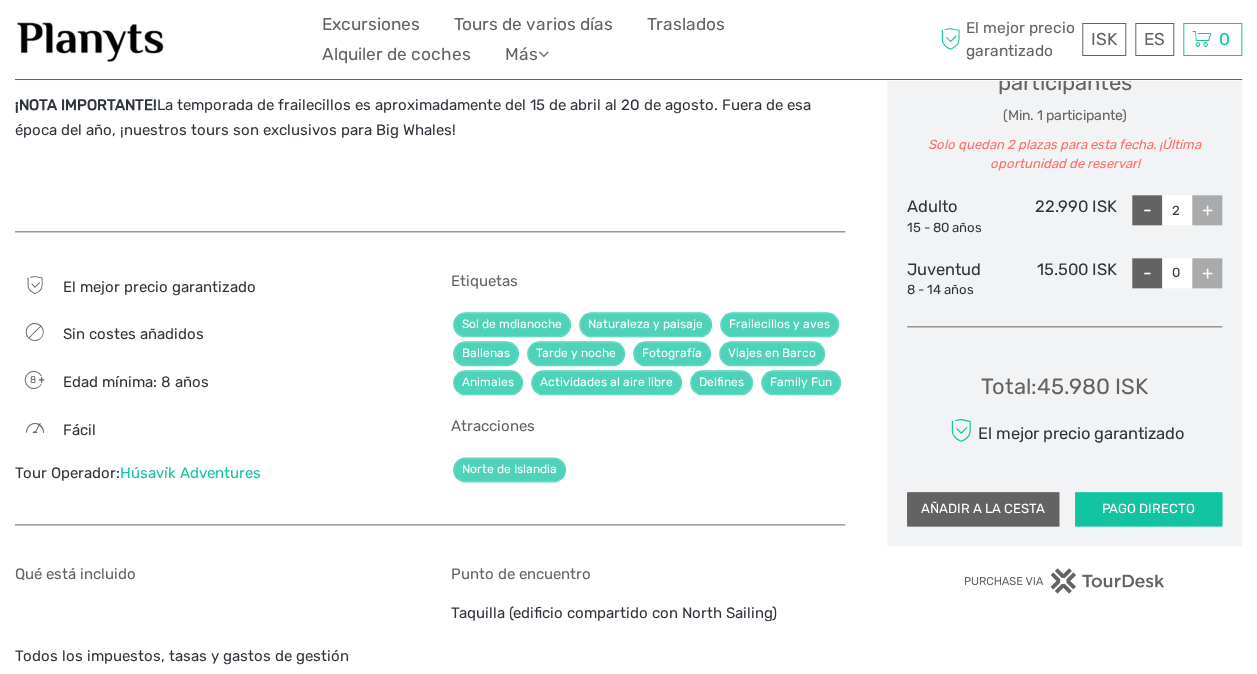 click on "AÑADIR A LA CESTA" at bounding box center (983, 509) 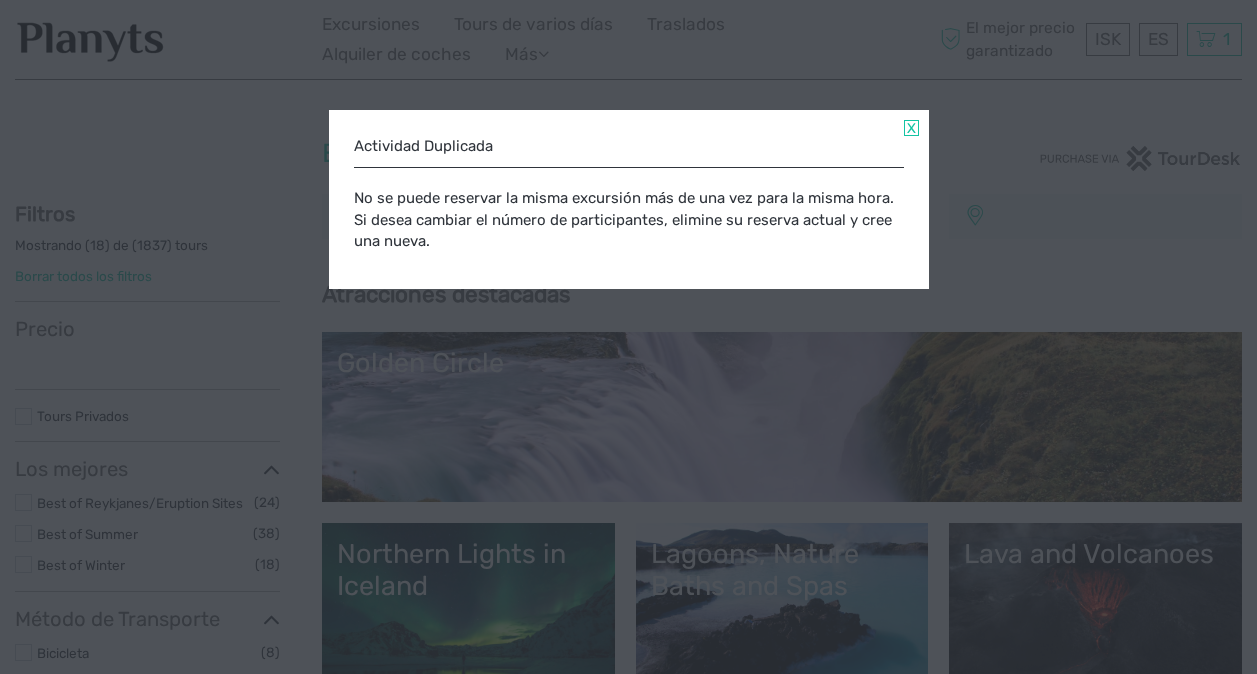select 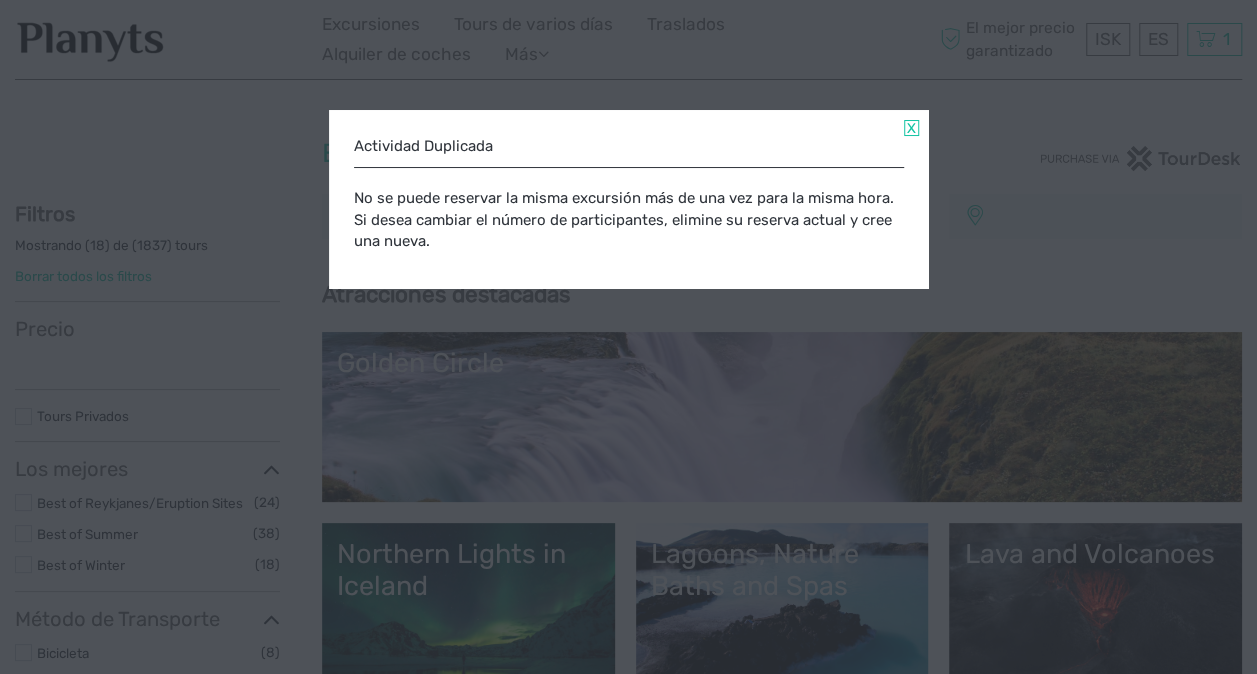 select 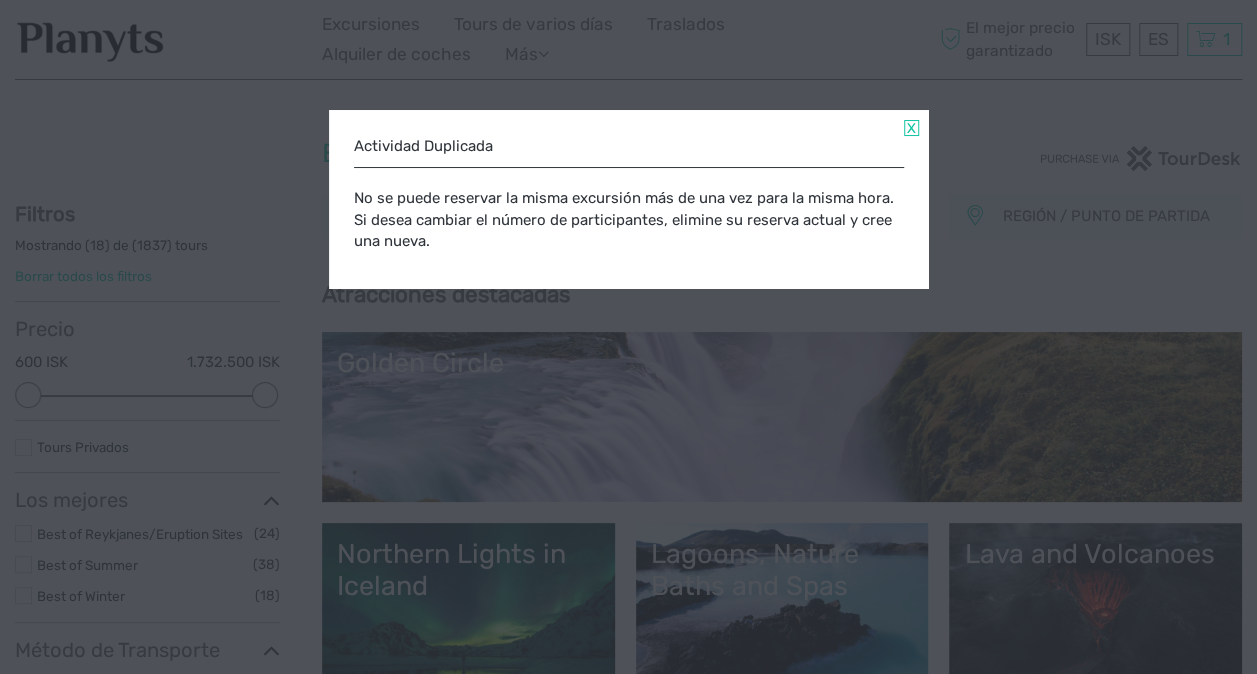 scroll, scrollTop: 0, scrollLeft: 0, axis: both 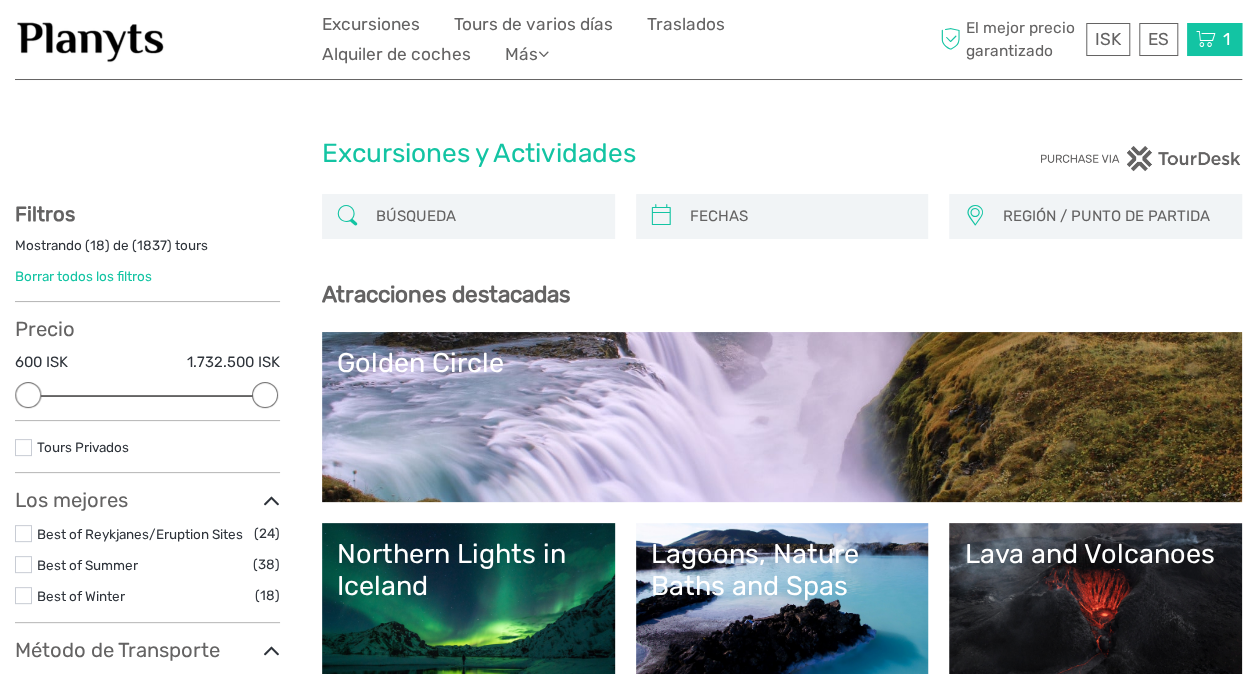 click at bounding box center (1206, 39) 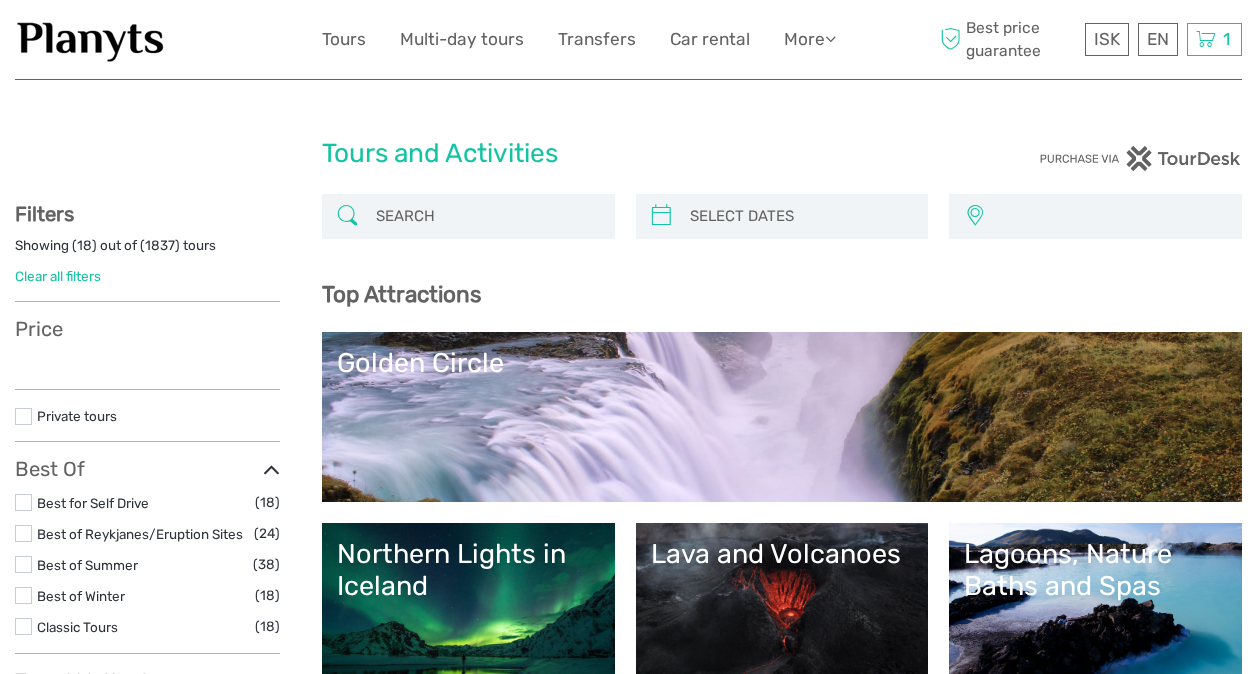 select 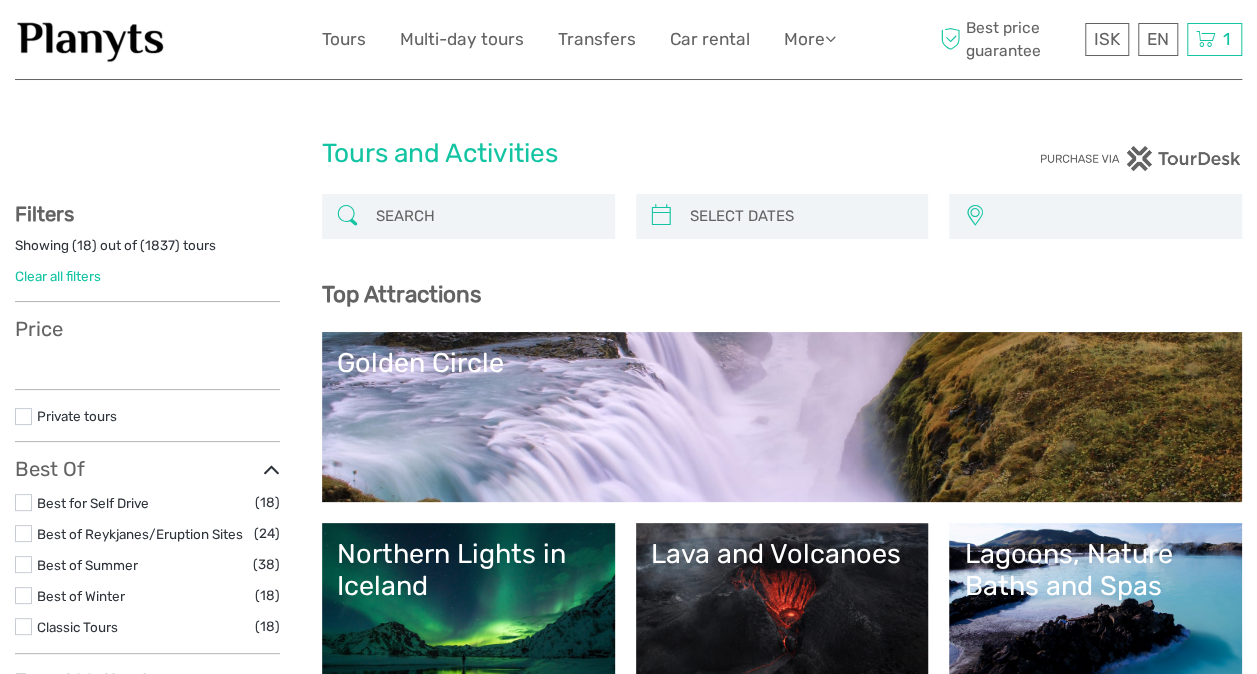 select 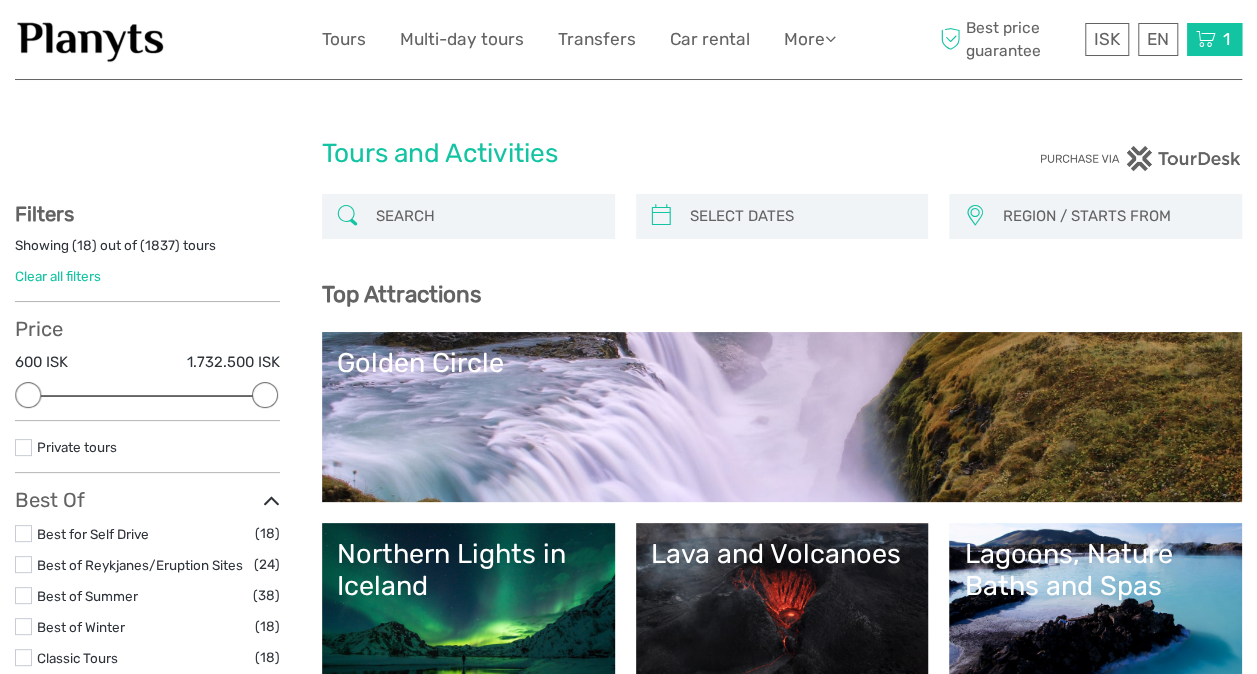 scroll, scrollTop: 0, scrollLeft: 0, axis: both 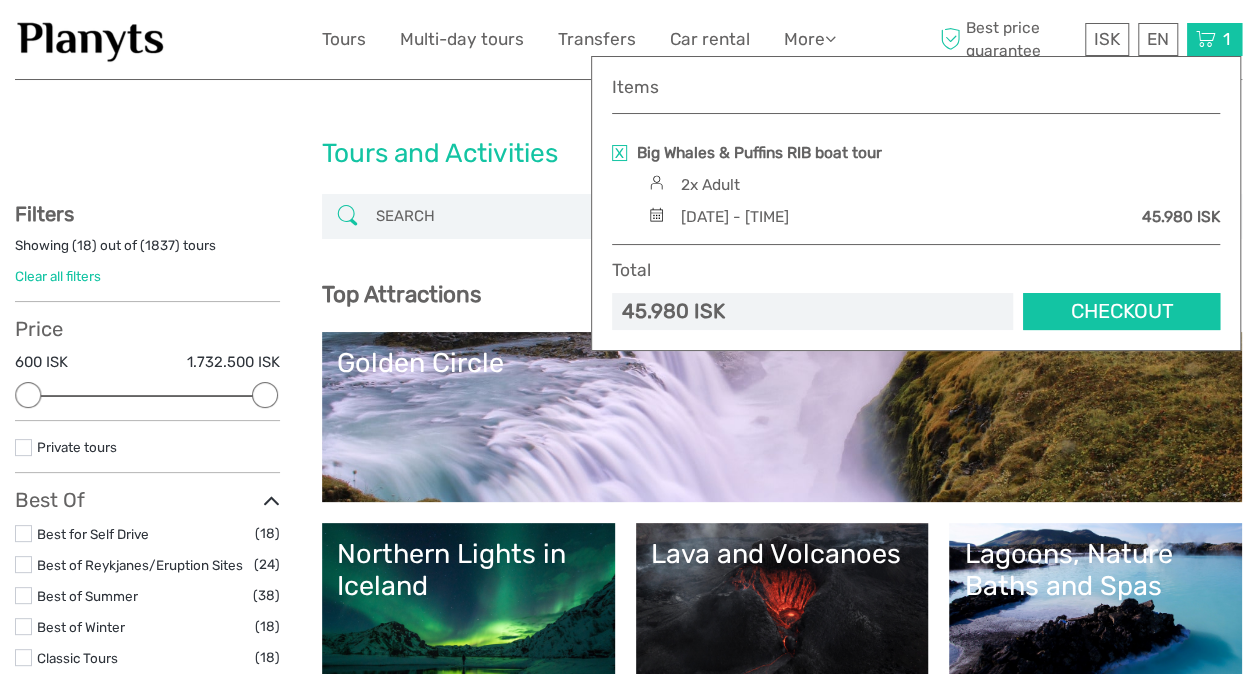 click on "Saturday, 16 August 2025 - 01:00 PM" at bounding box center [734, 217] 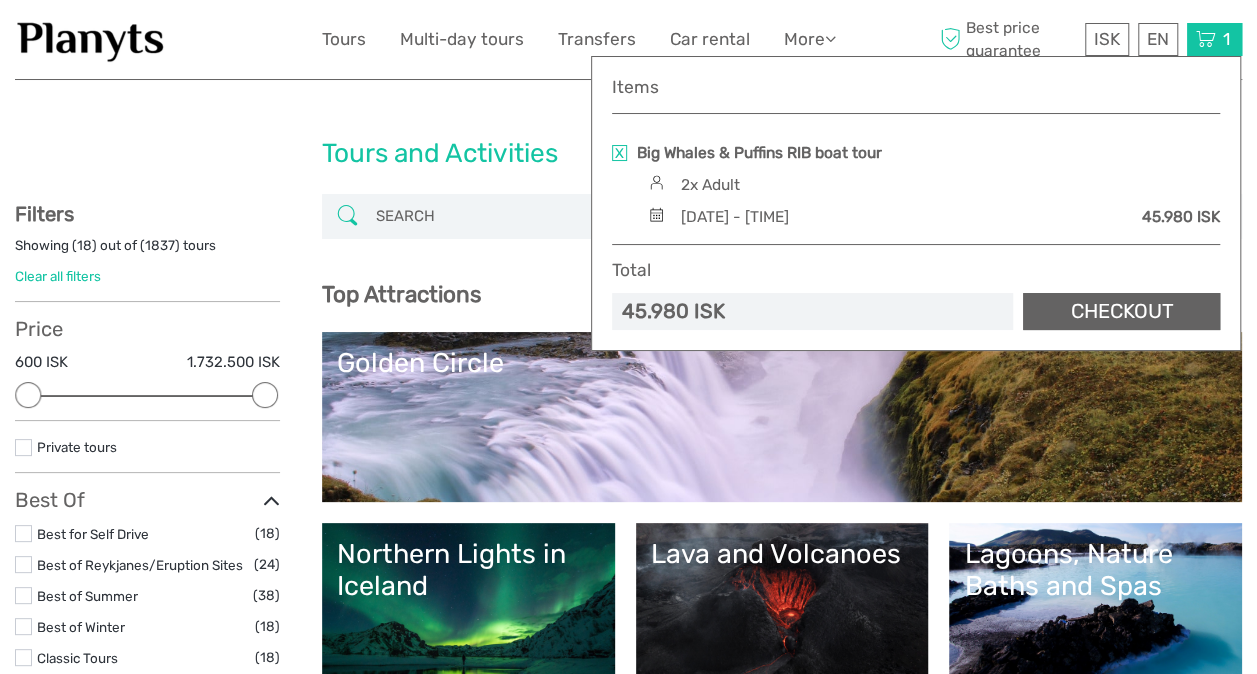 click on "Checkout" at bounding box center [1121, 311] 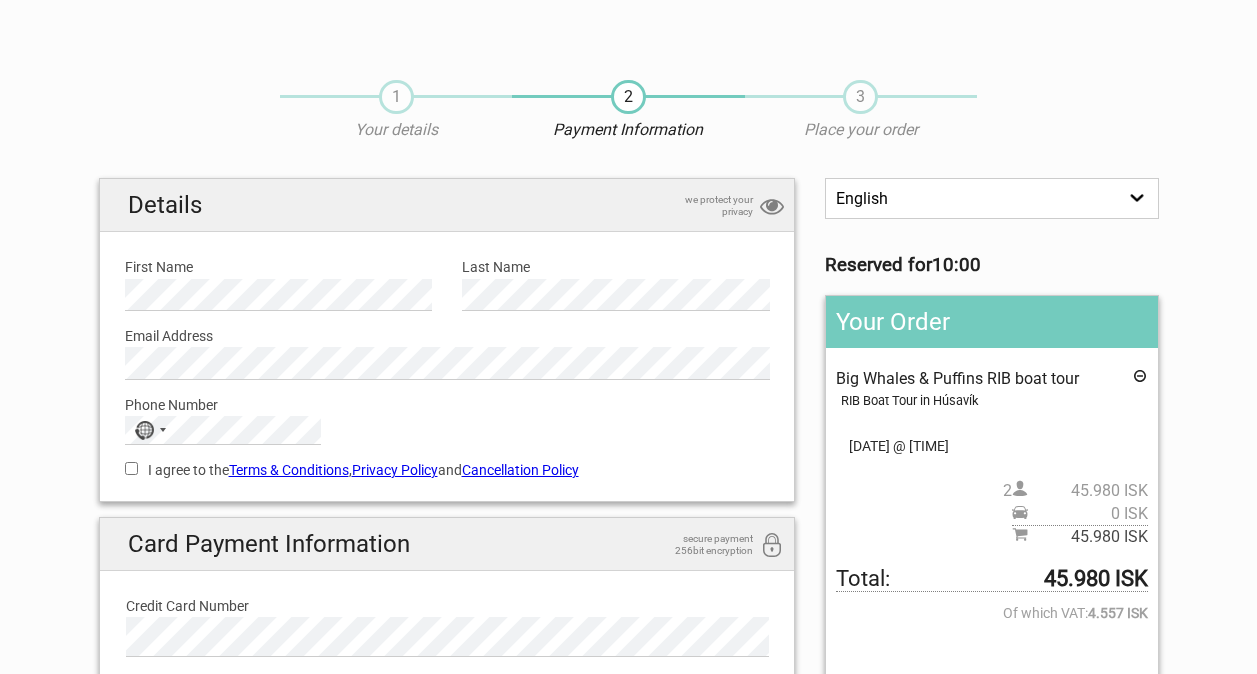 scroll, scrollTop: 0, scrollLeft: 0, axis: both 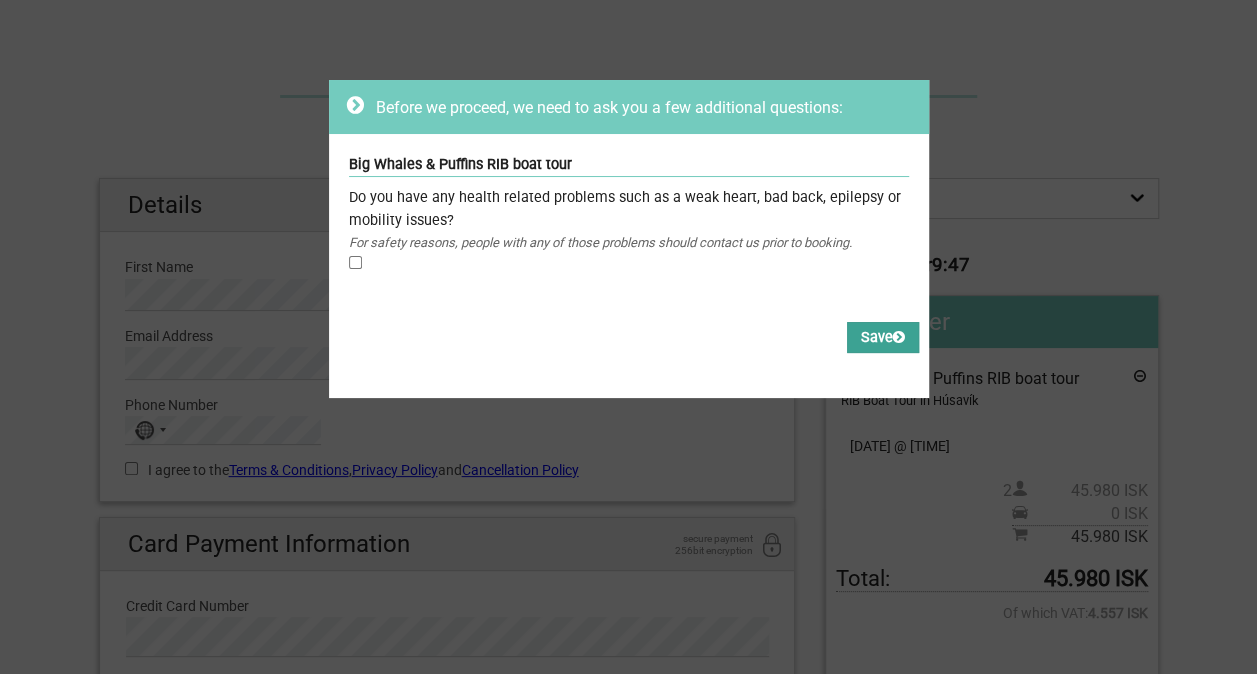 click on "Save" at bounding box center (883, 337) 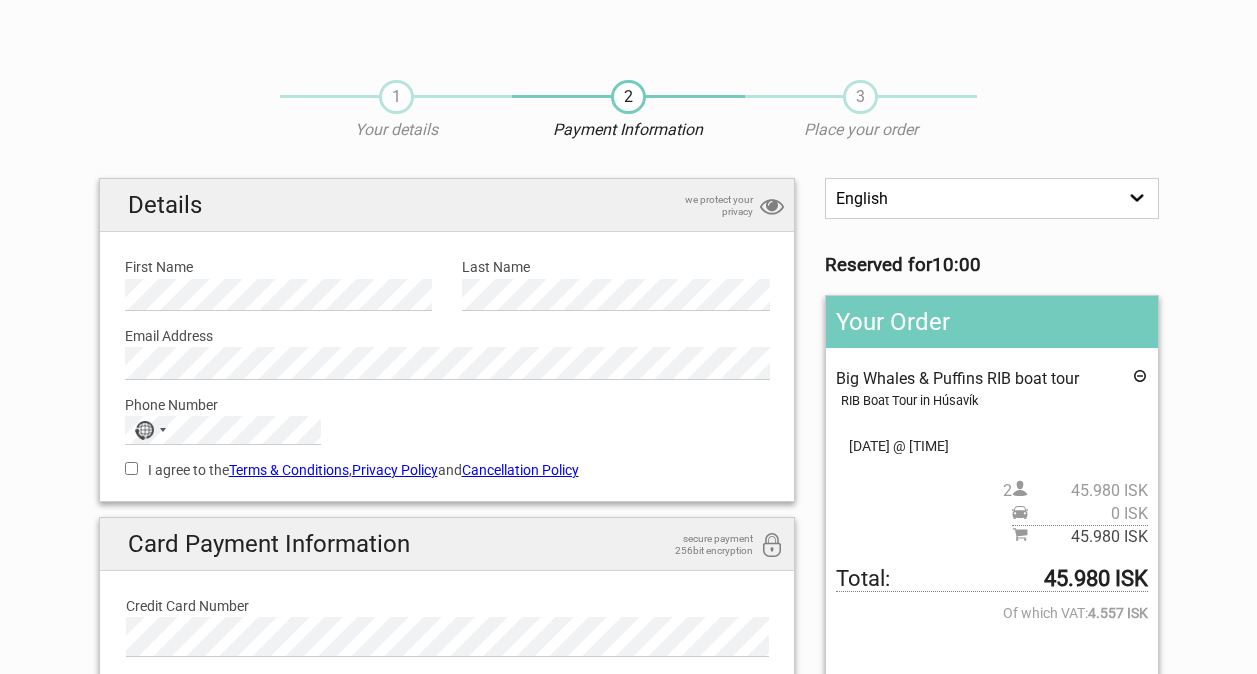 scroll, scrollTop: 0, scrollLeft: 0, axis: both 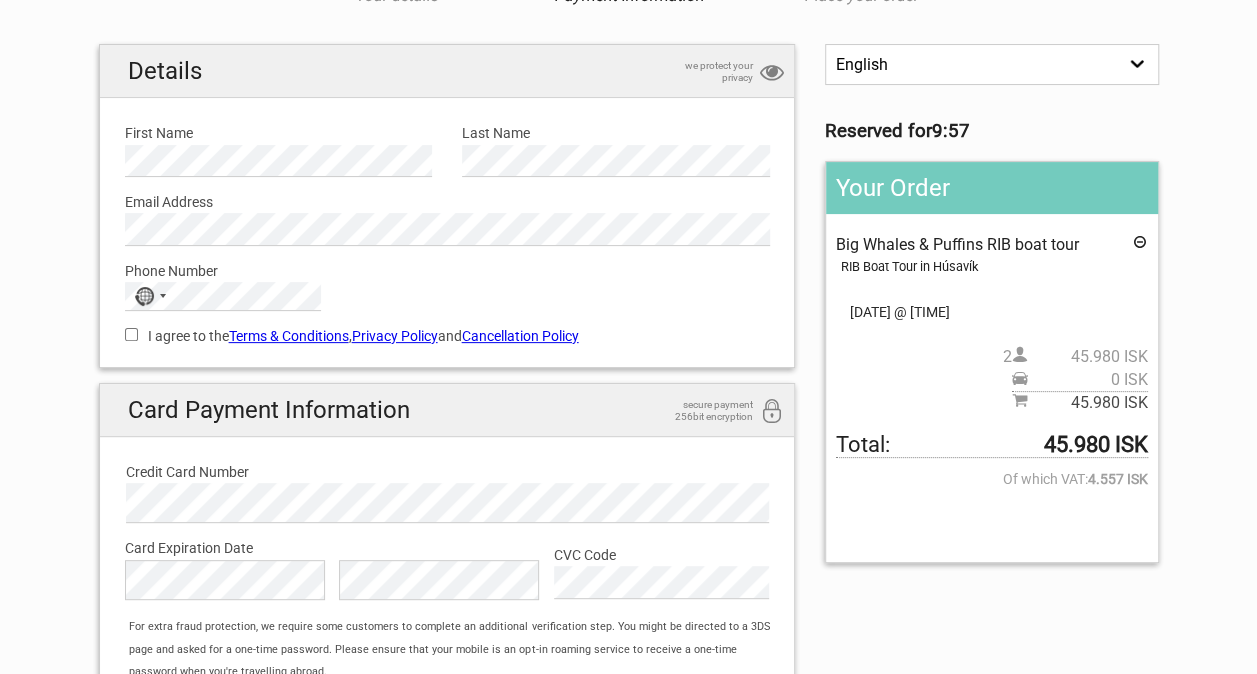 click on "Your Order
Big Whales & Puffins RIB boat tour
RIB Boat Tour in Húsavík
Pickup:
Select an option
REMOVE PICKUP
16.Aug 2025 @ 13:00
2   45.980 ISK
0 ISK
45.980 ISK
Total:  45.980 ISK
Of which VAT:    4.557 ISK
Gift Card:
Outstanding amount:" at bounding box center (991, 362) 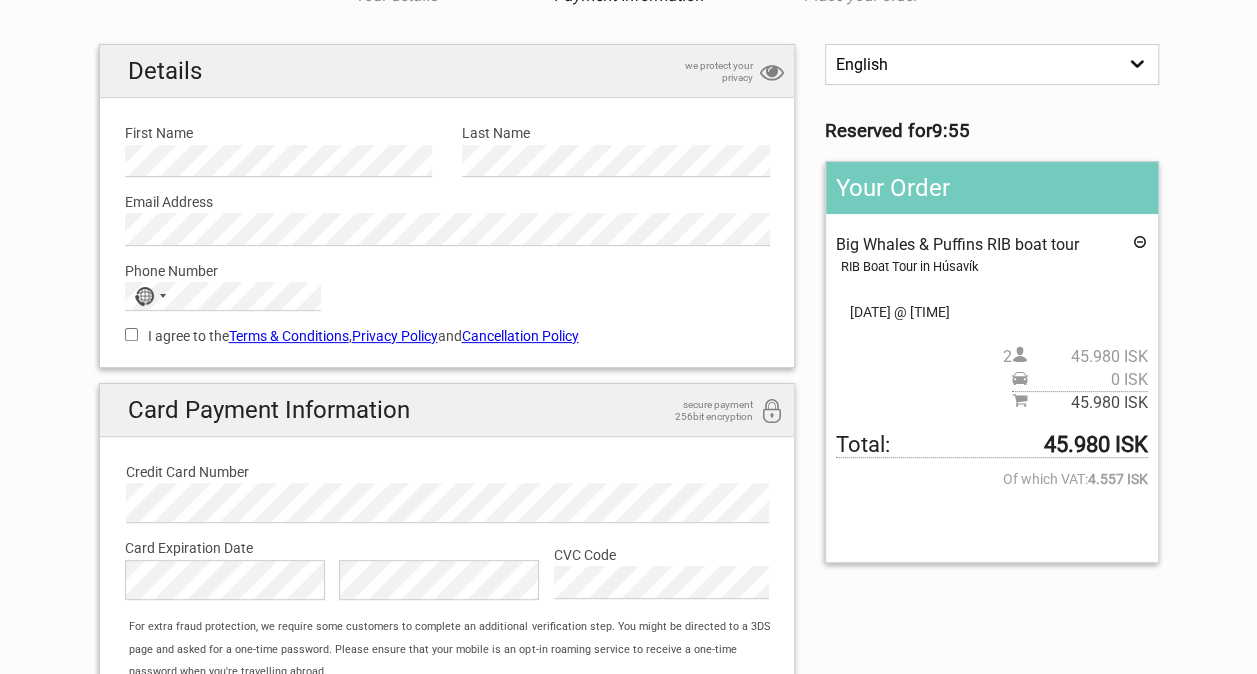 click at bounding box center [1140, 245] 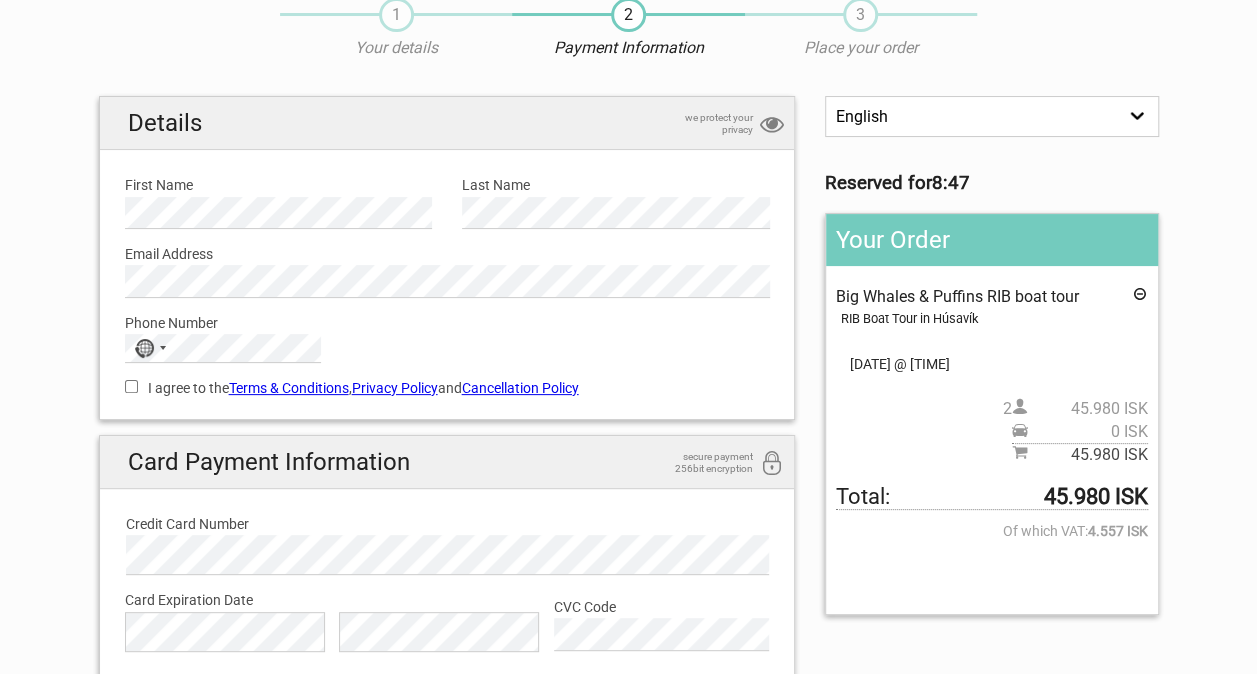 scroll, scrollTop: 0, scrollLeft: 0, axis: both 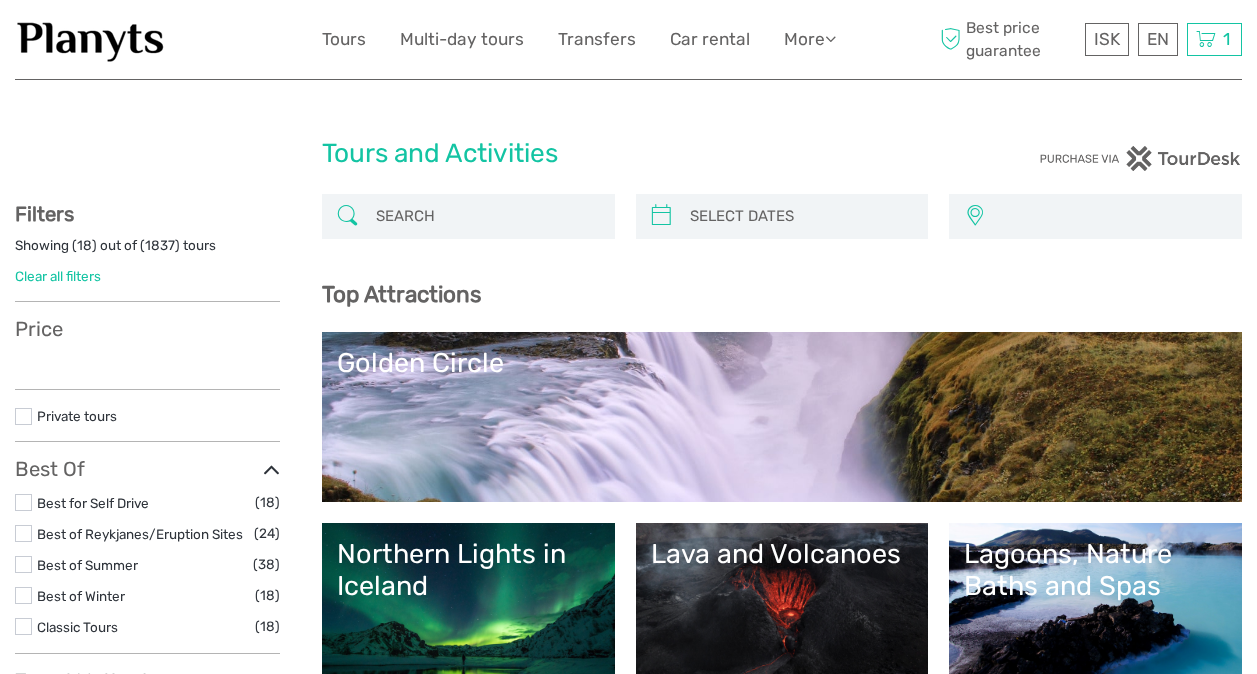 select 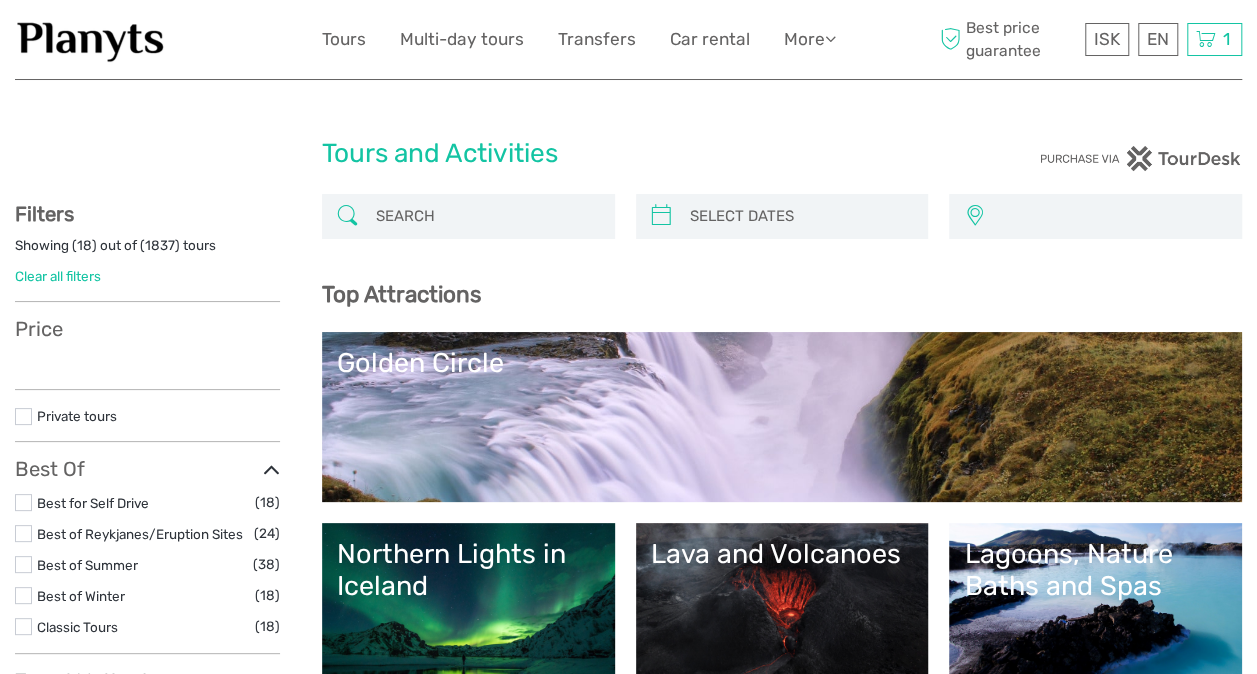 select 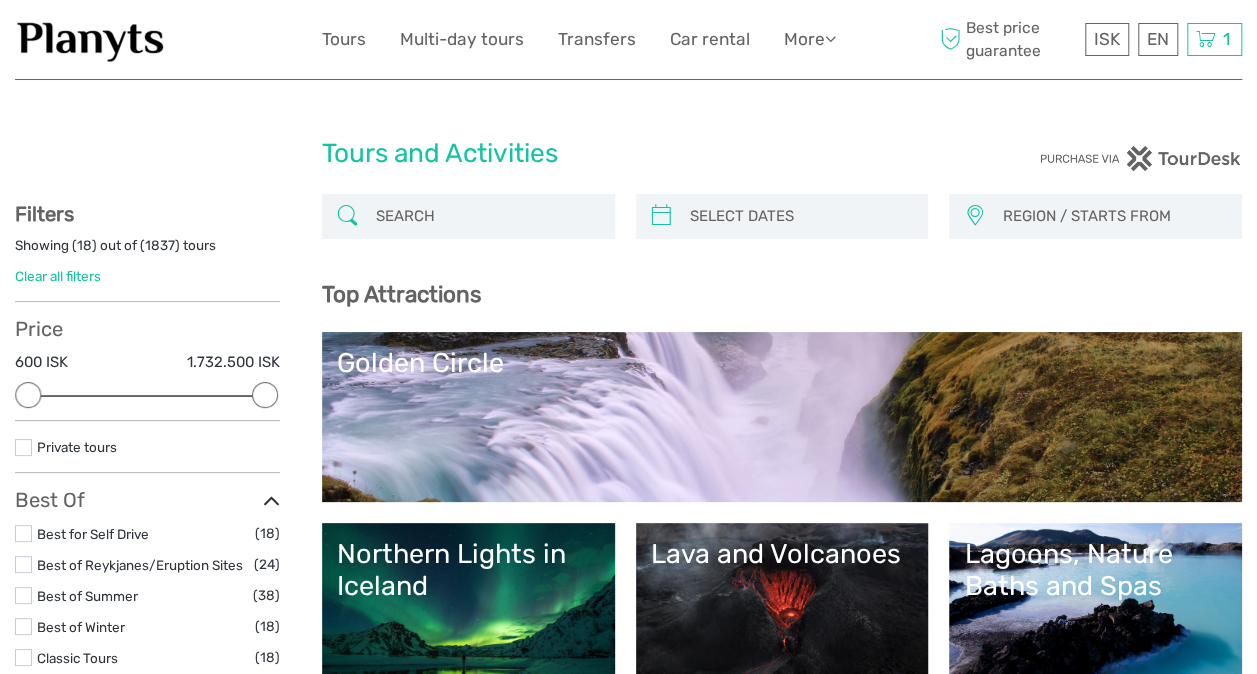 scroll, scrollTop: 0, scrollLeft: 0, axis: both 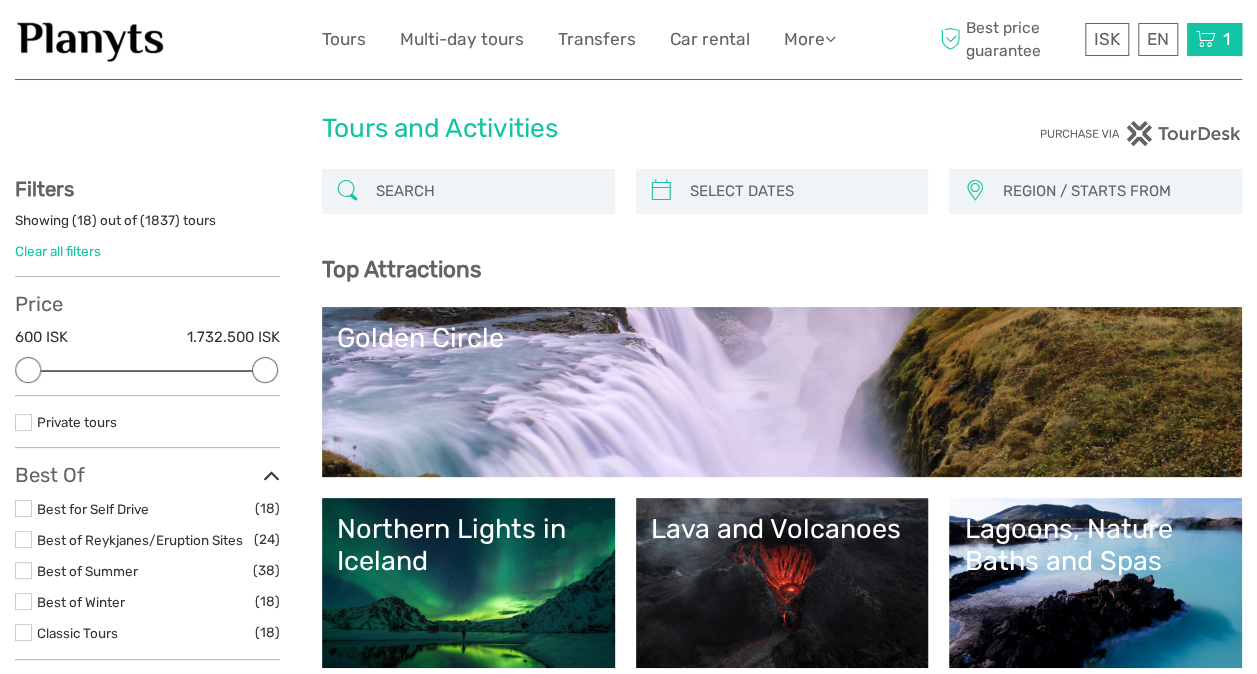 click at bounding box center [1206, 39] 